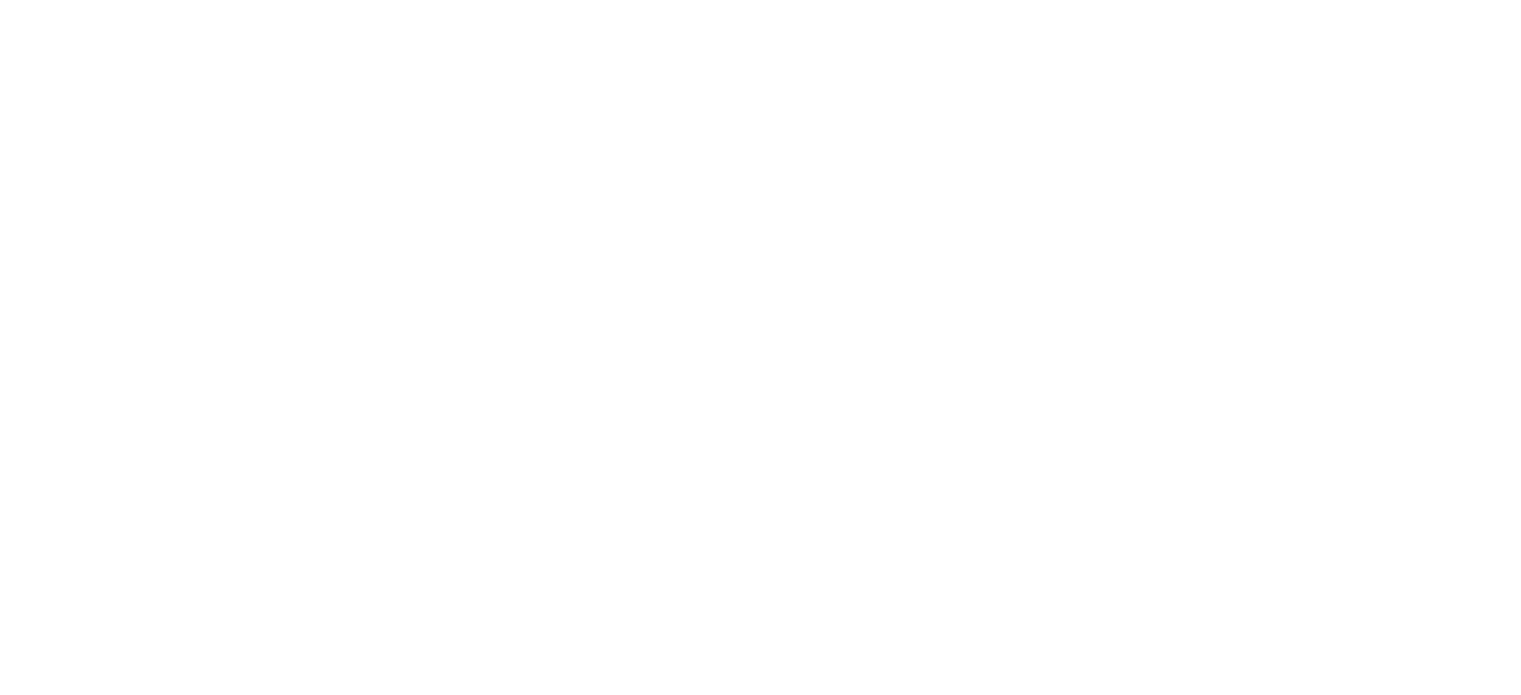scroll, scrollTop: 0, scrollLeft: 0, axis: both 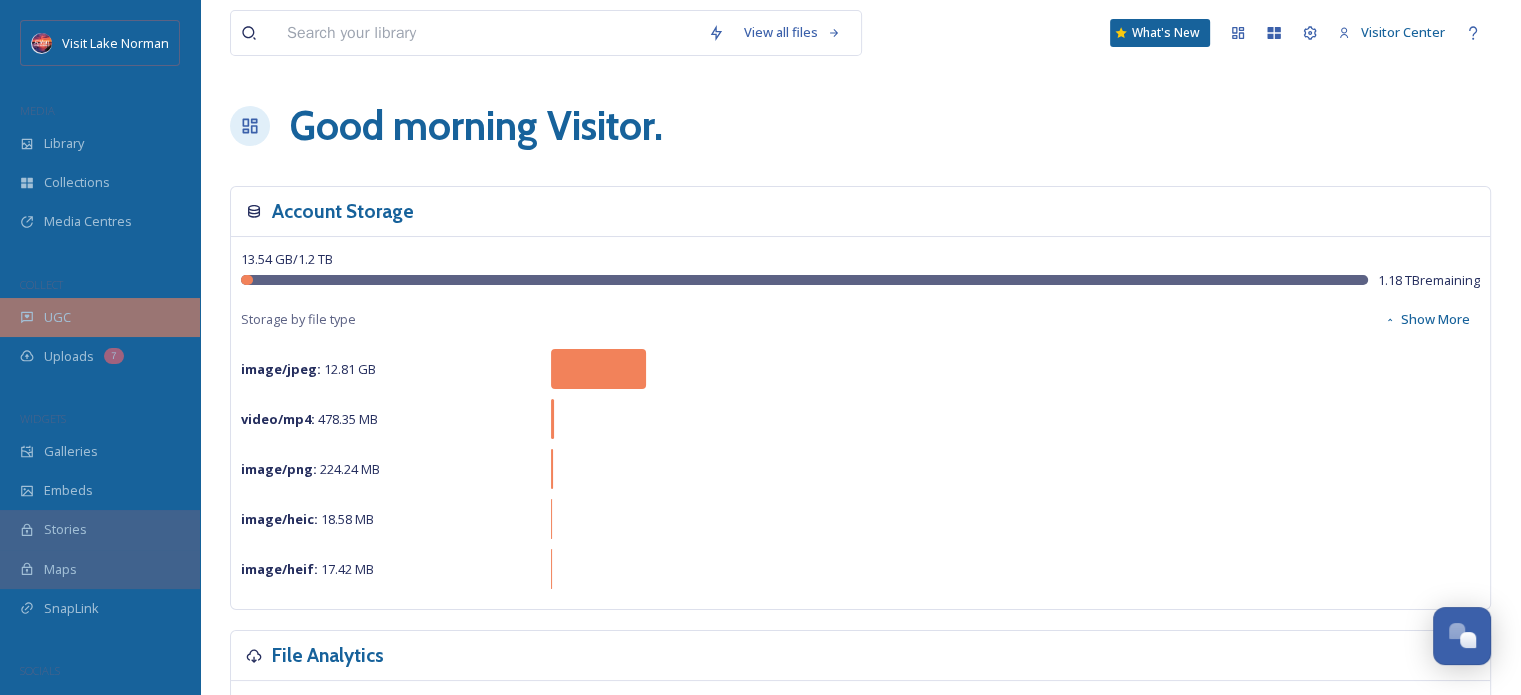 click on "UGC" at bounding box center (100, 317) 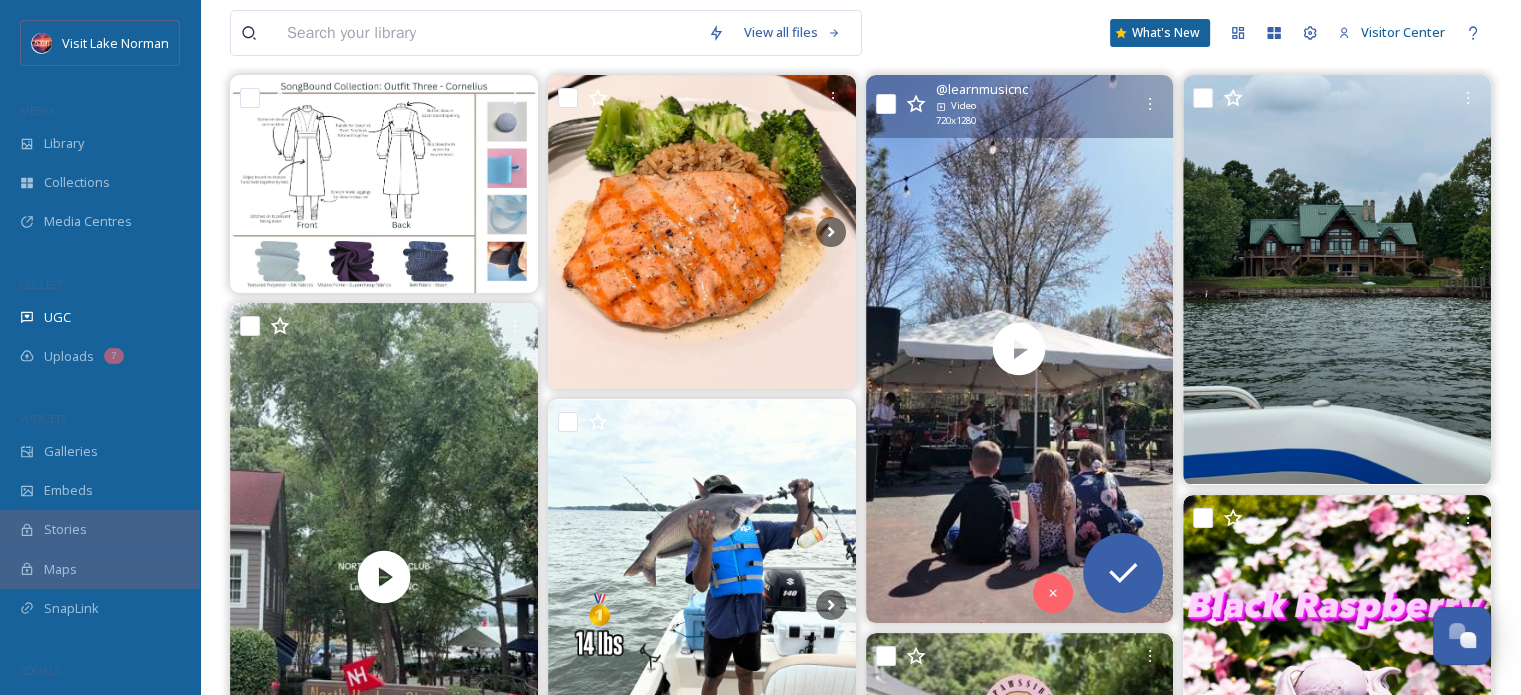 scroll, scrollTop: 144, scrollLeft: 0, axis: vertical 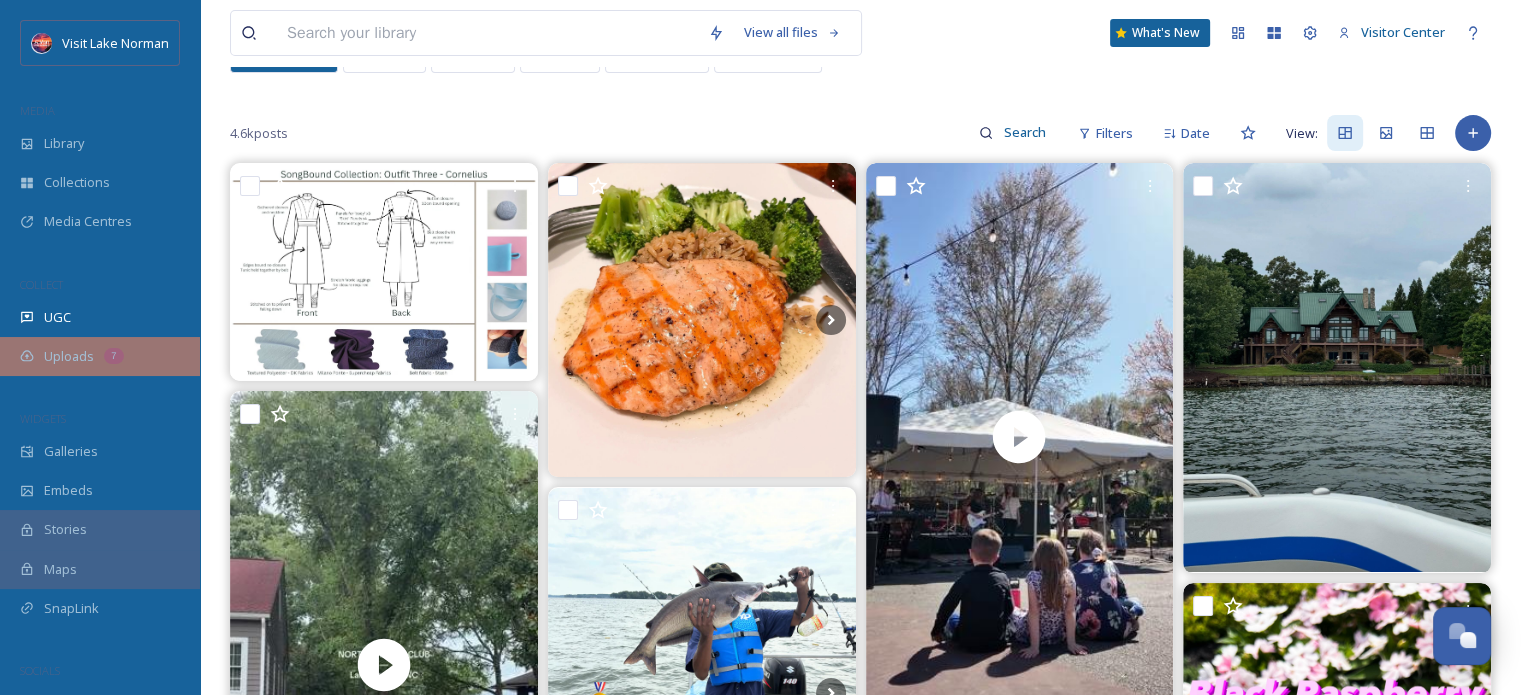 click on "Uploads 7" at bounding box center (100, 356) 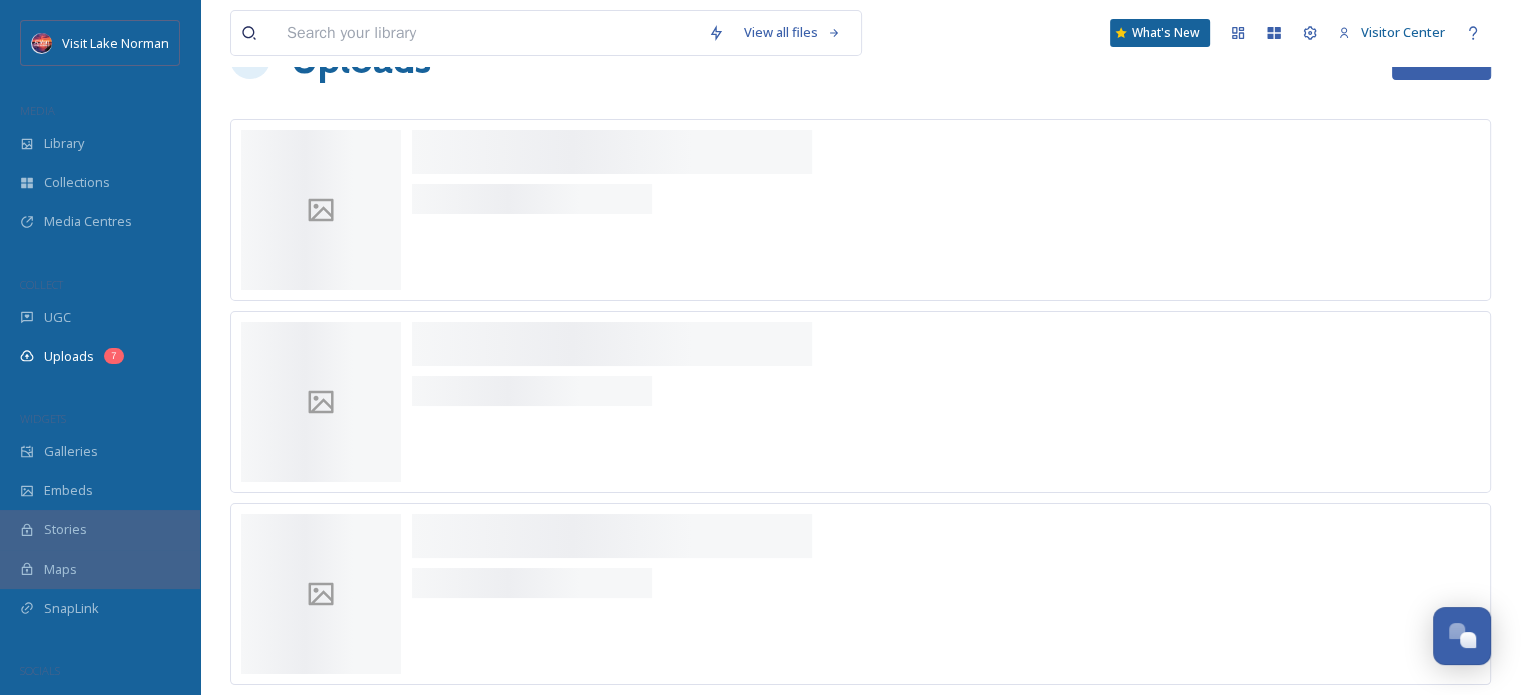 scroll, scrollTop: 0, scrollLeft: 0, axis: both 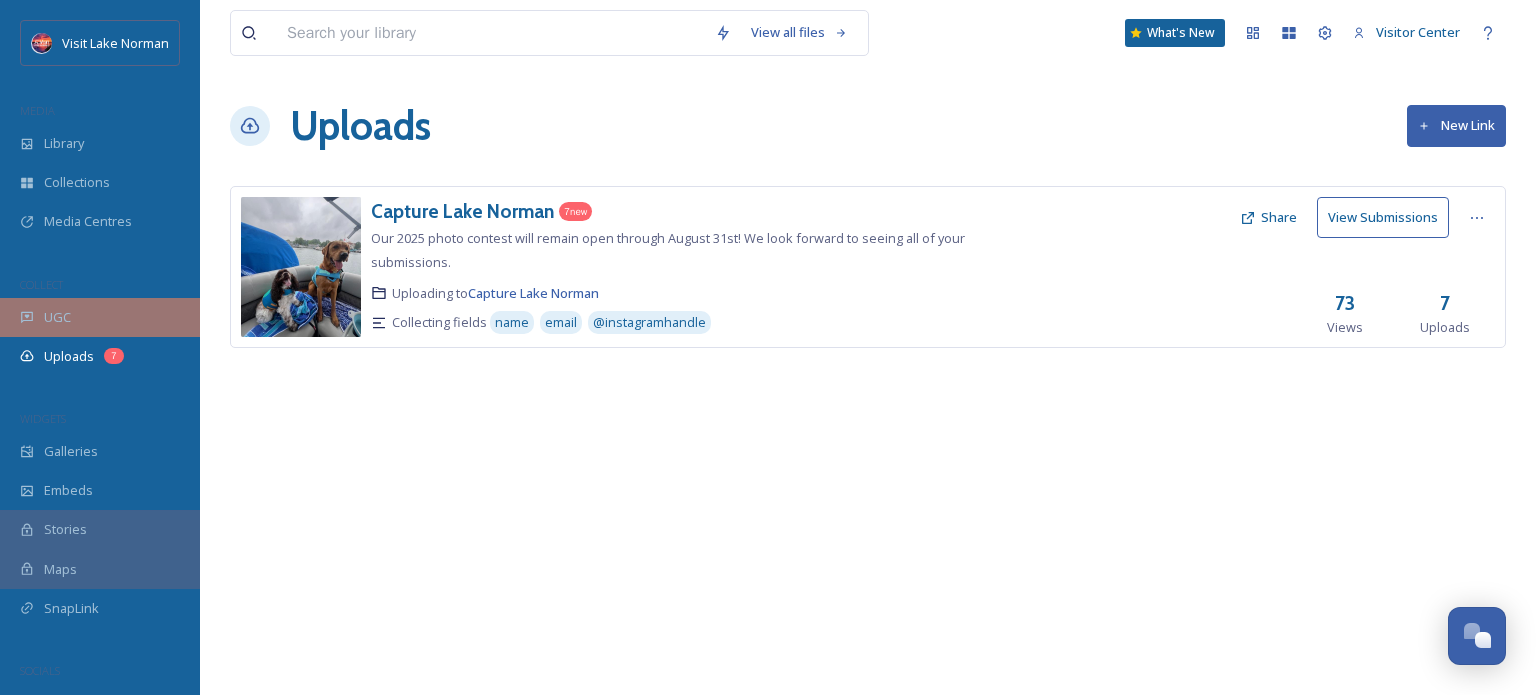click on "UGC" at bounding box center (100, 317) 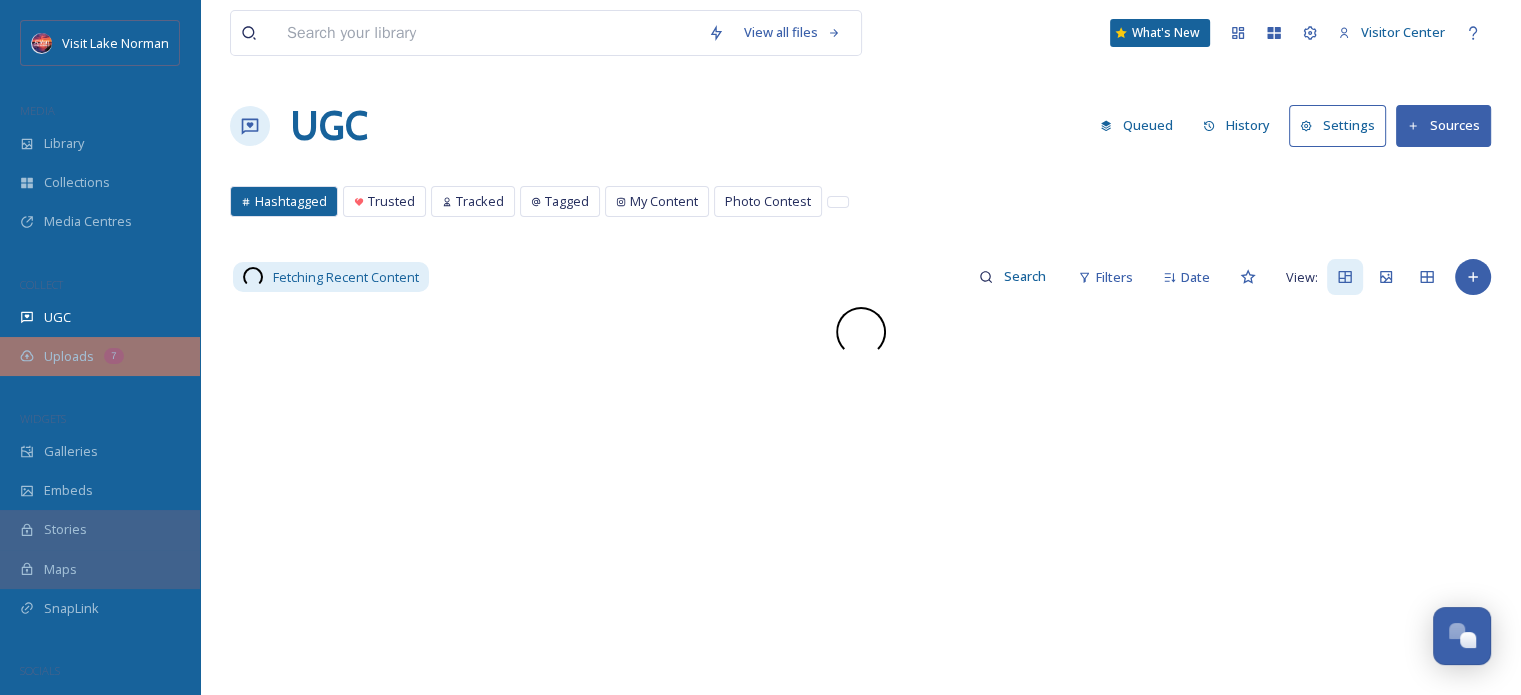 click on "Uploads 7" at bounding box center [100, 356] 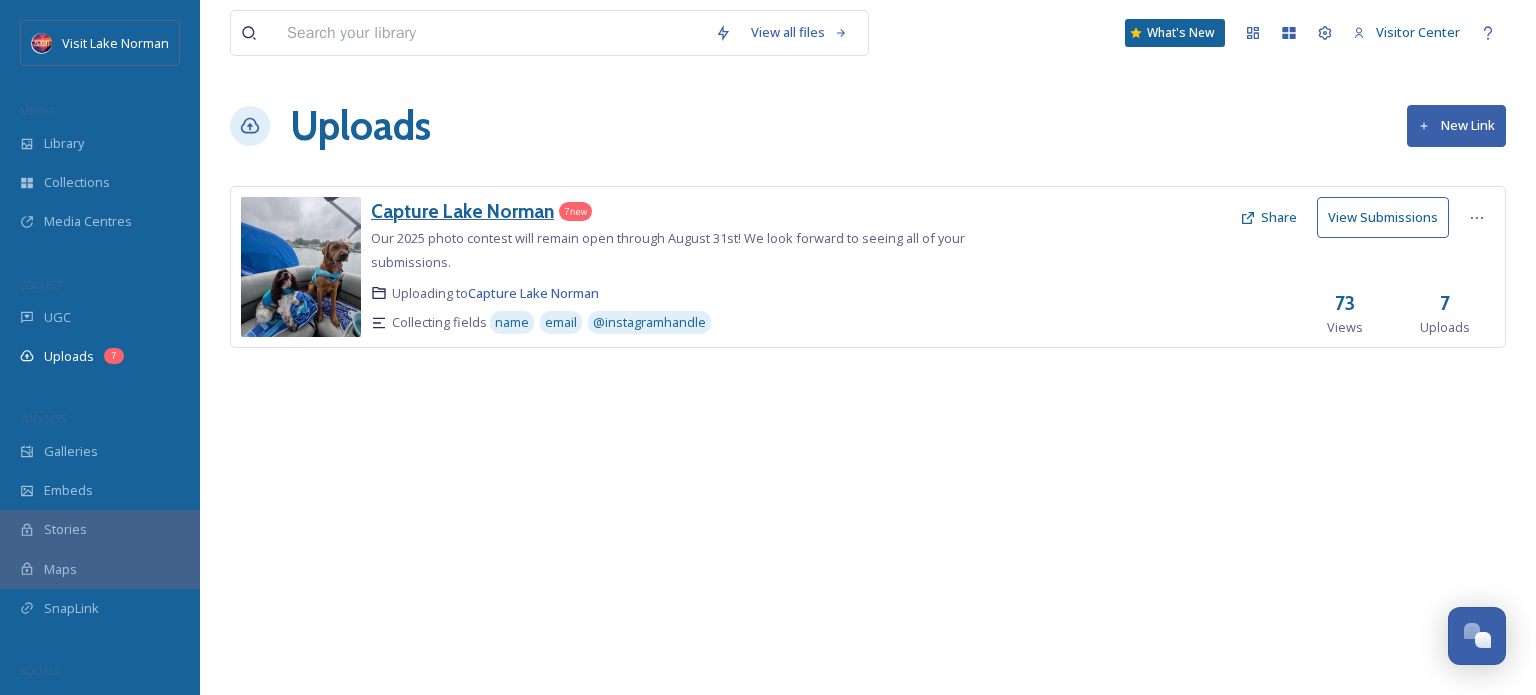 click on "Capture Lake Norman" at bounding box center (462, 211) 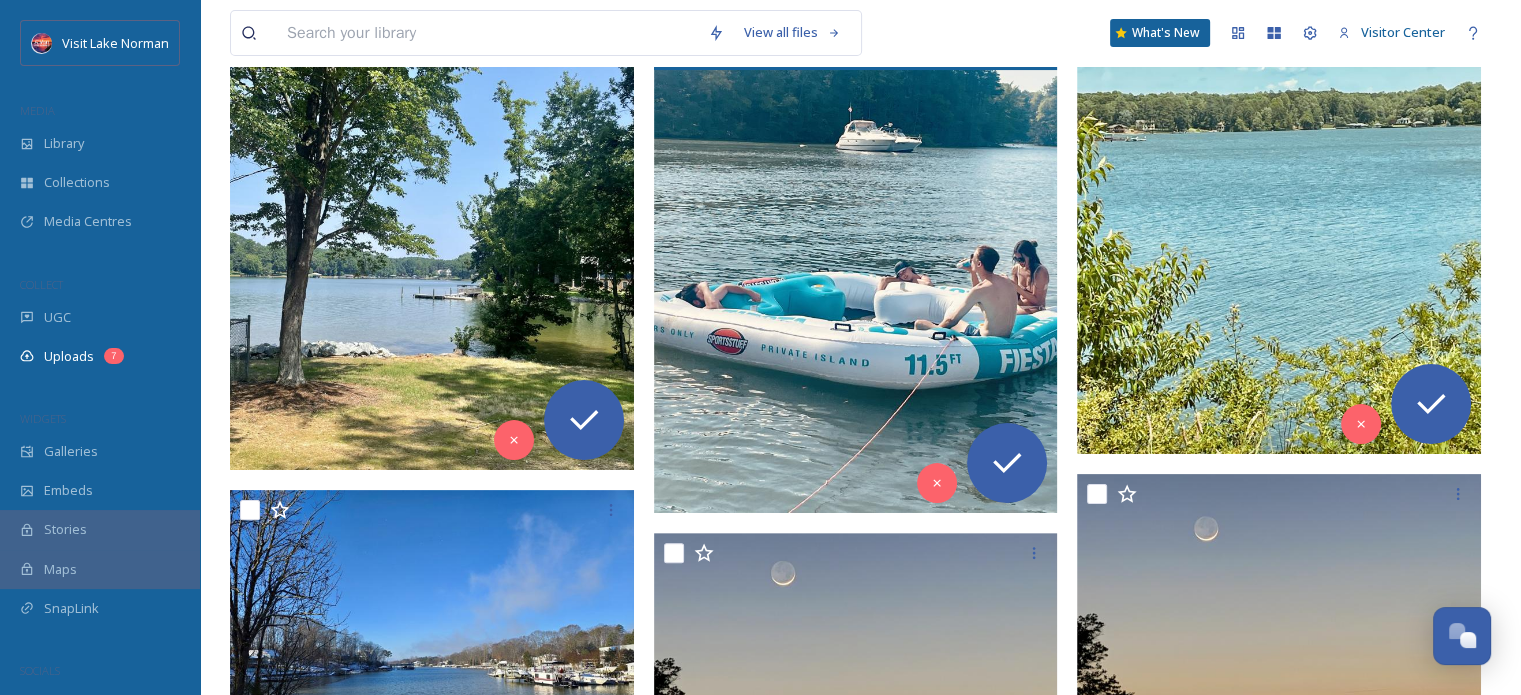 scroll, scrollTop: 0, scrollLeft: 0, axis: both 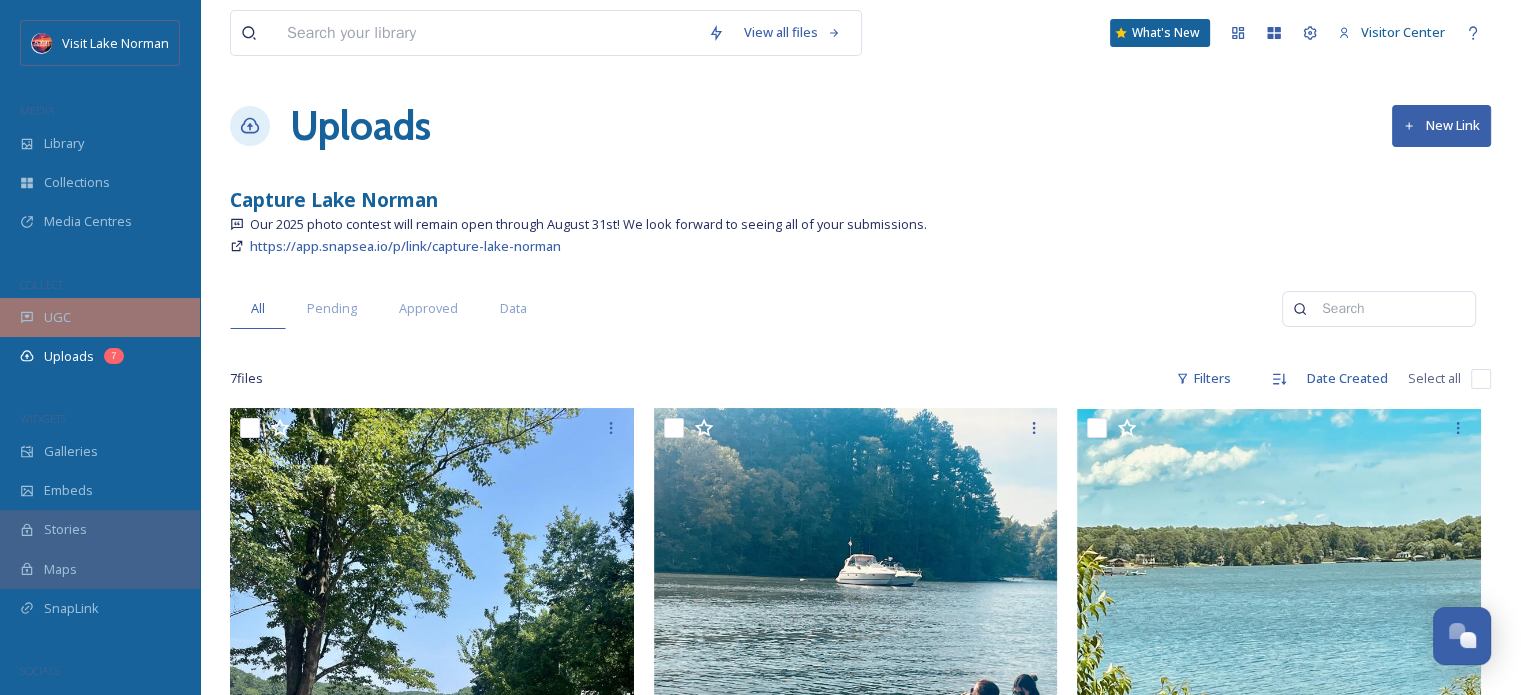 click 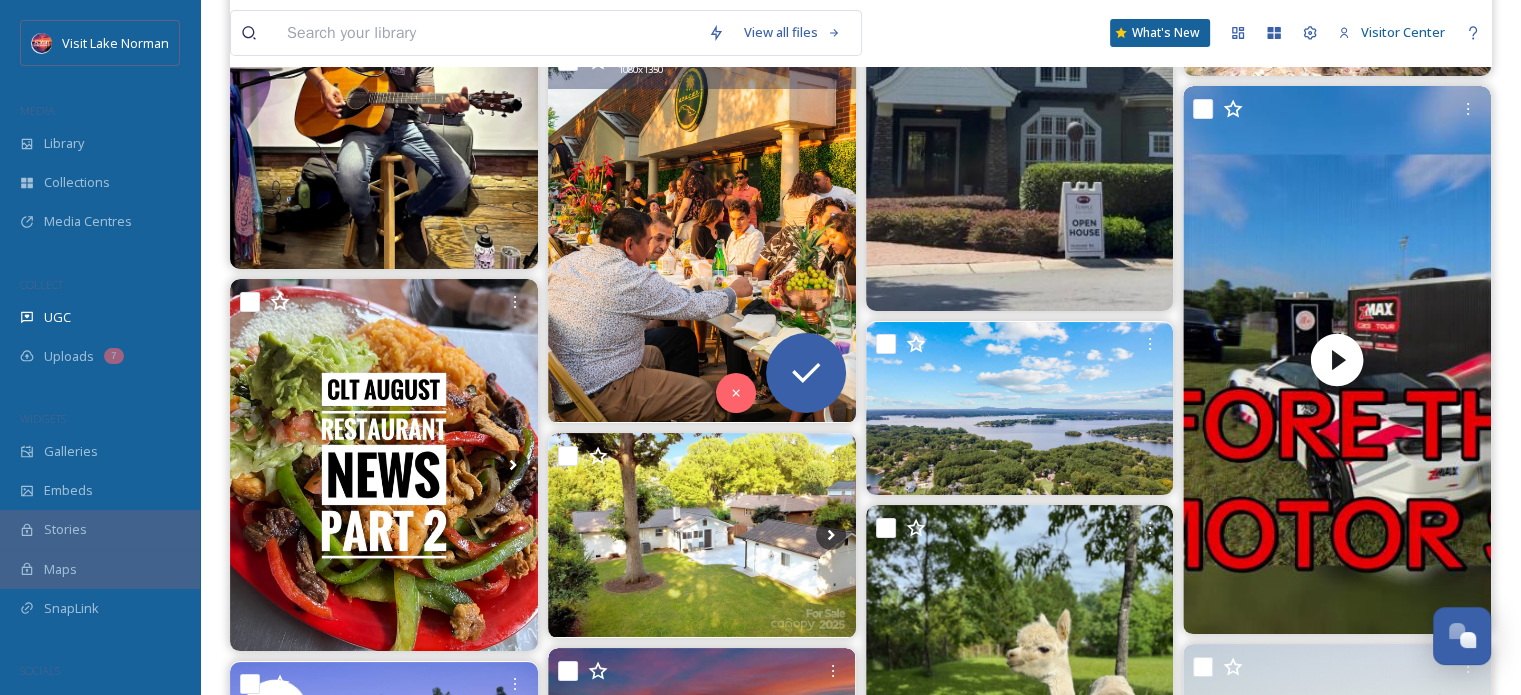 scroll, scrollTop: 6596, scrollLeft: 0, axis: vertical 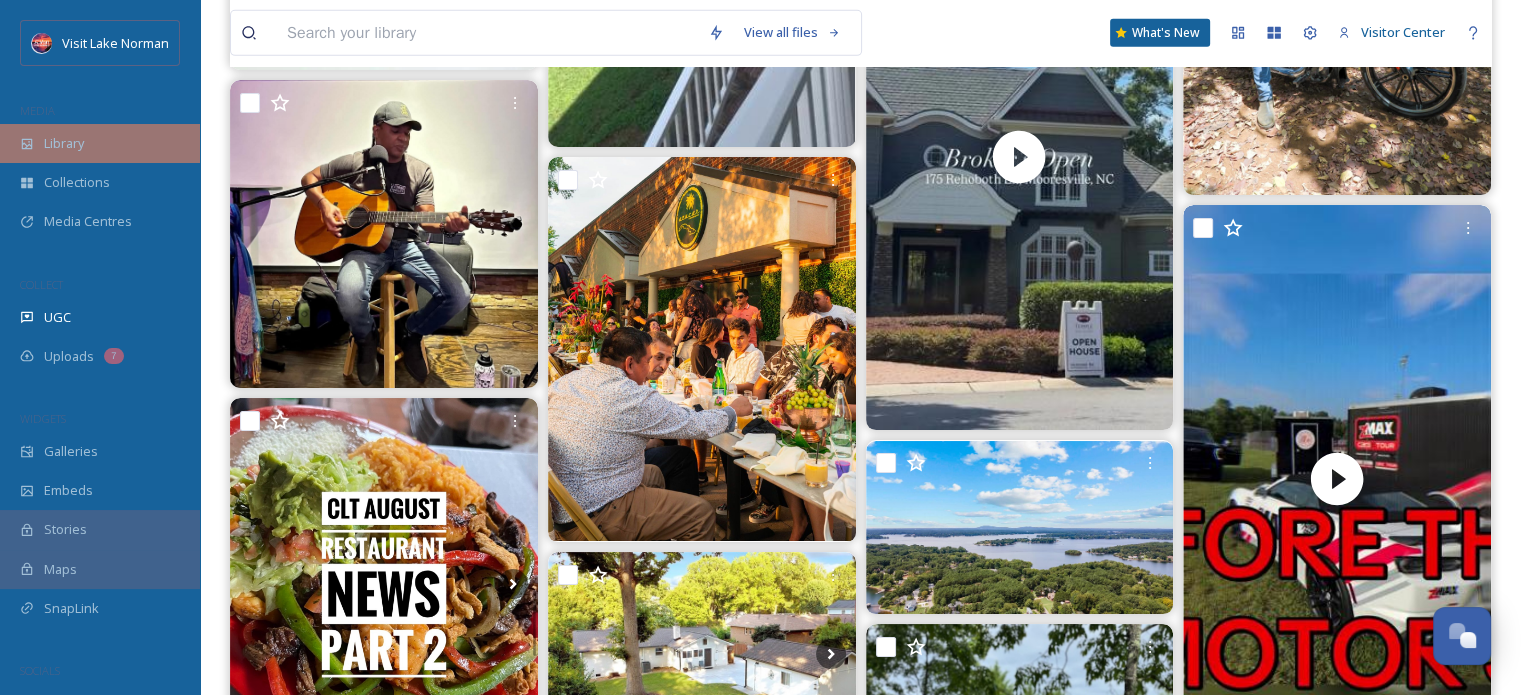 click on "Library" at bounding box center [100, 143] 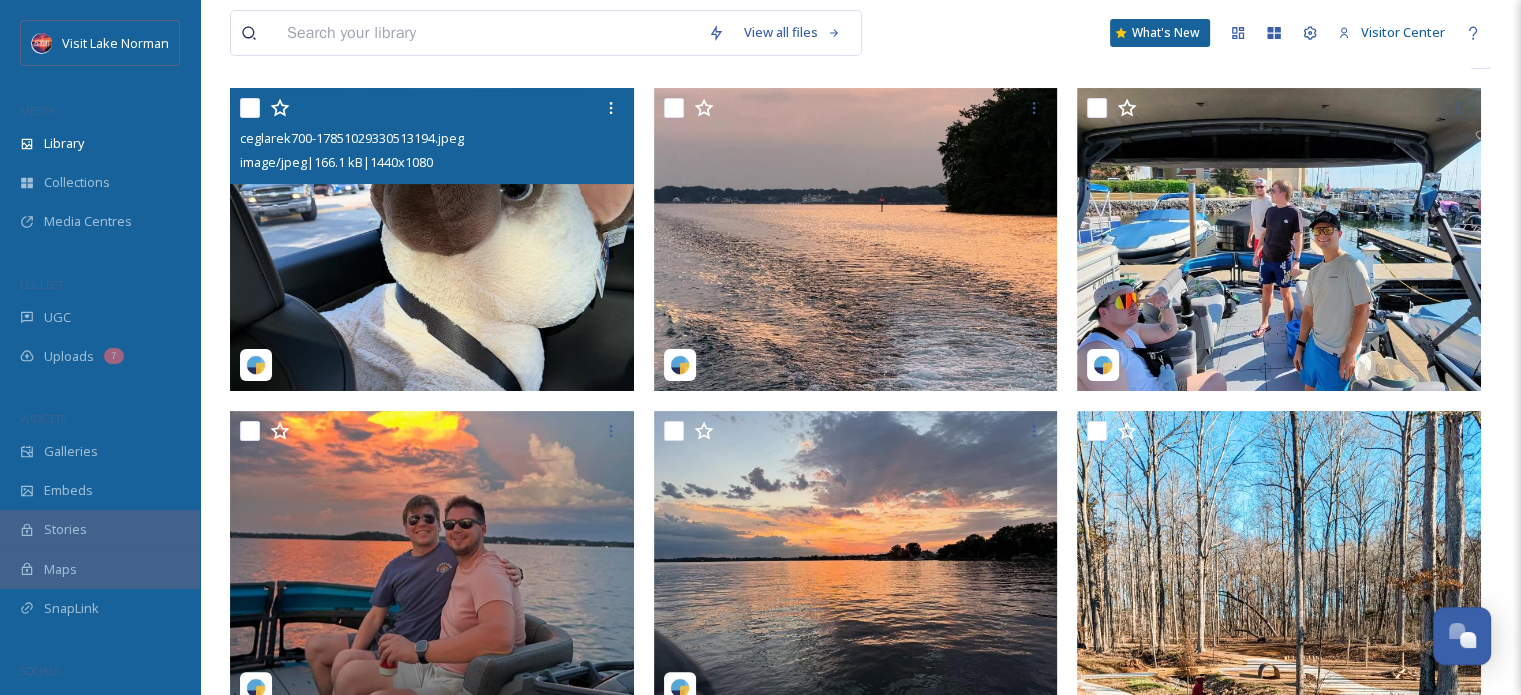 scroll, scrollTop: 417, scrollLeft: 0, axis: vertical 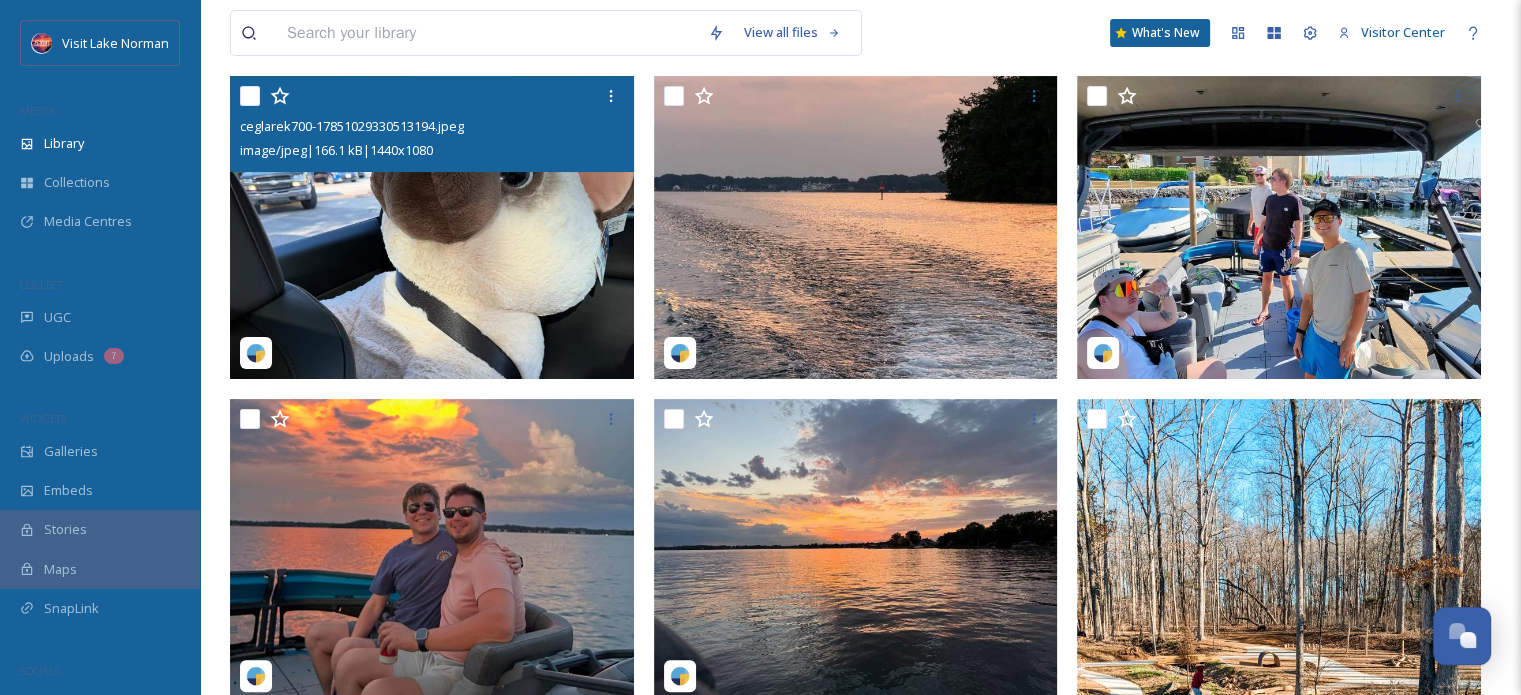 click at bounding box center [432, 227] 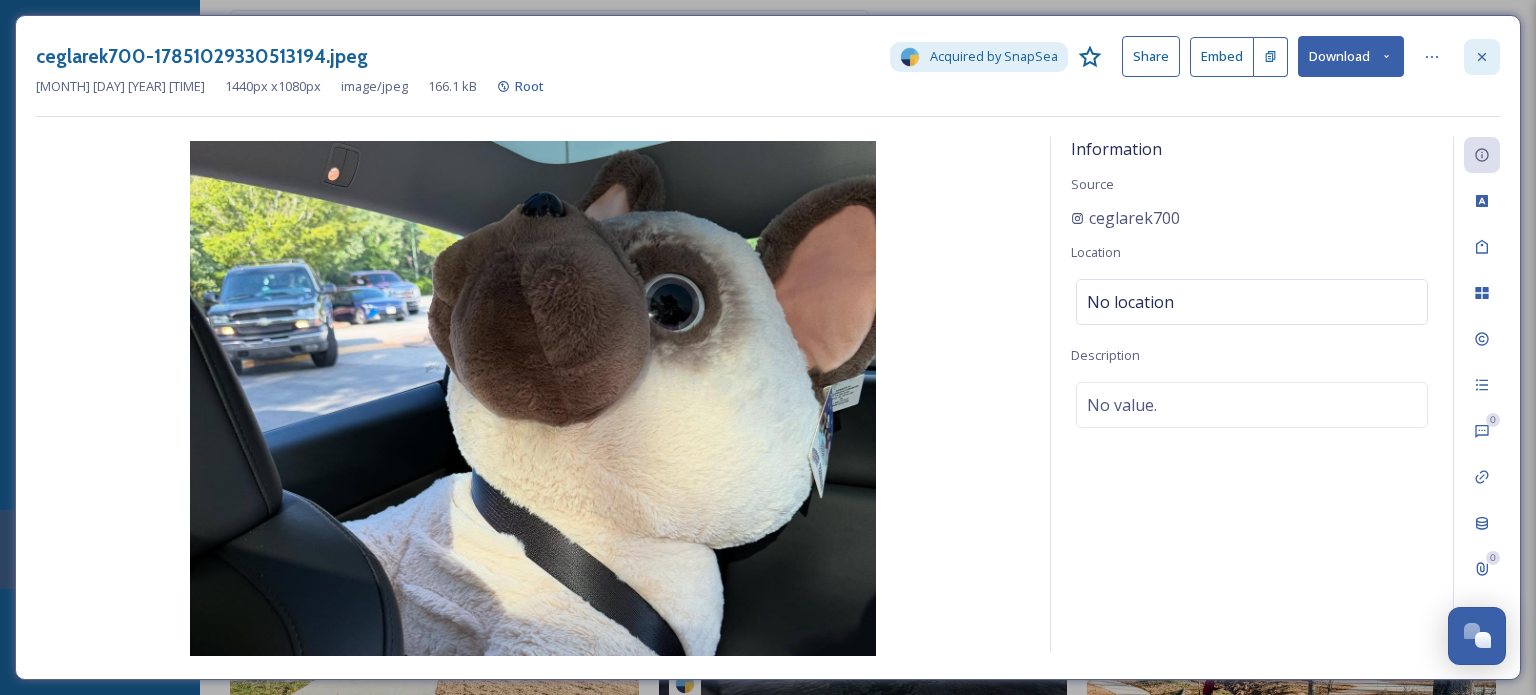 click at bounding box center (1482, 57) 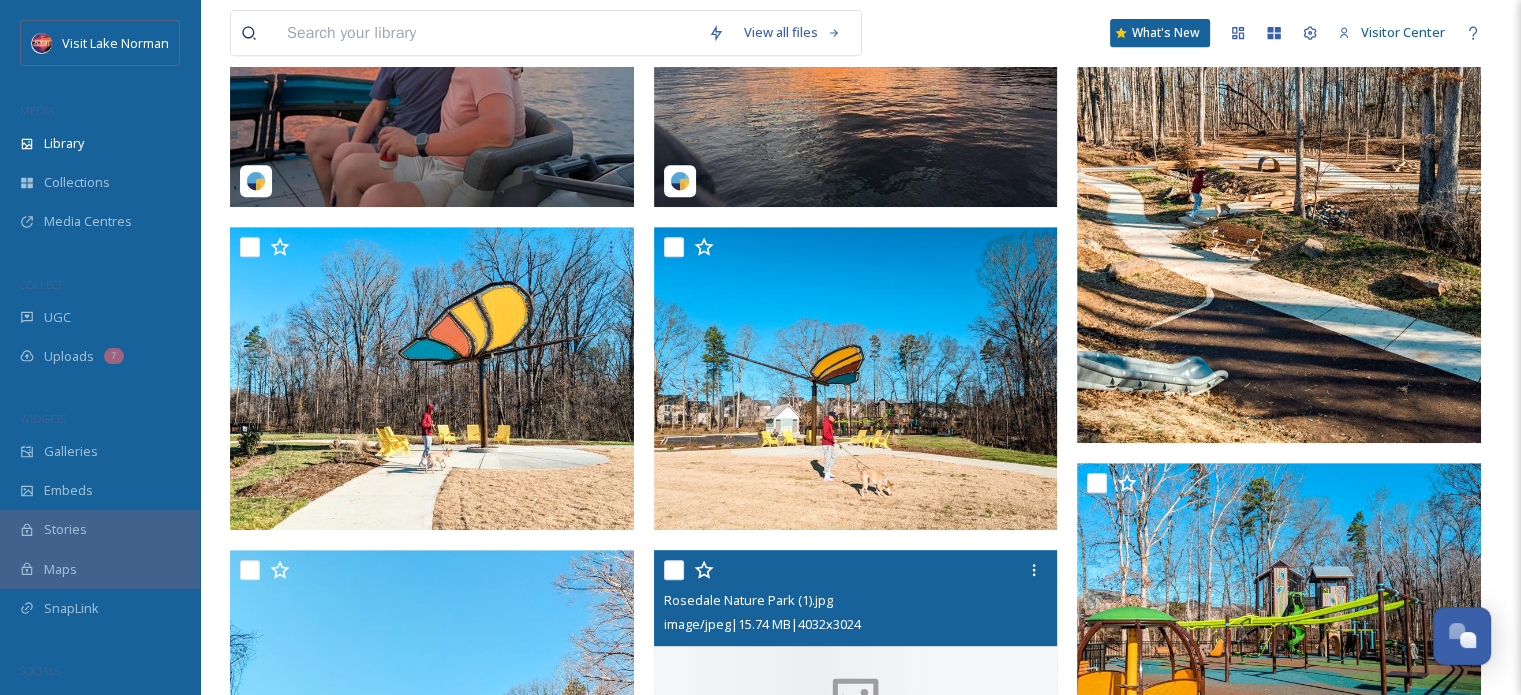 scroll, scrollTop: 911, scrollLeft: 0, axis: vertical 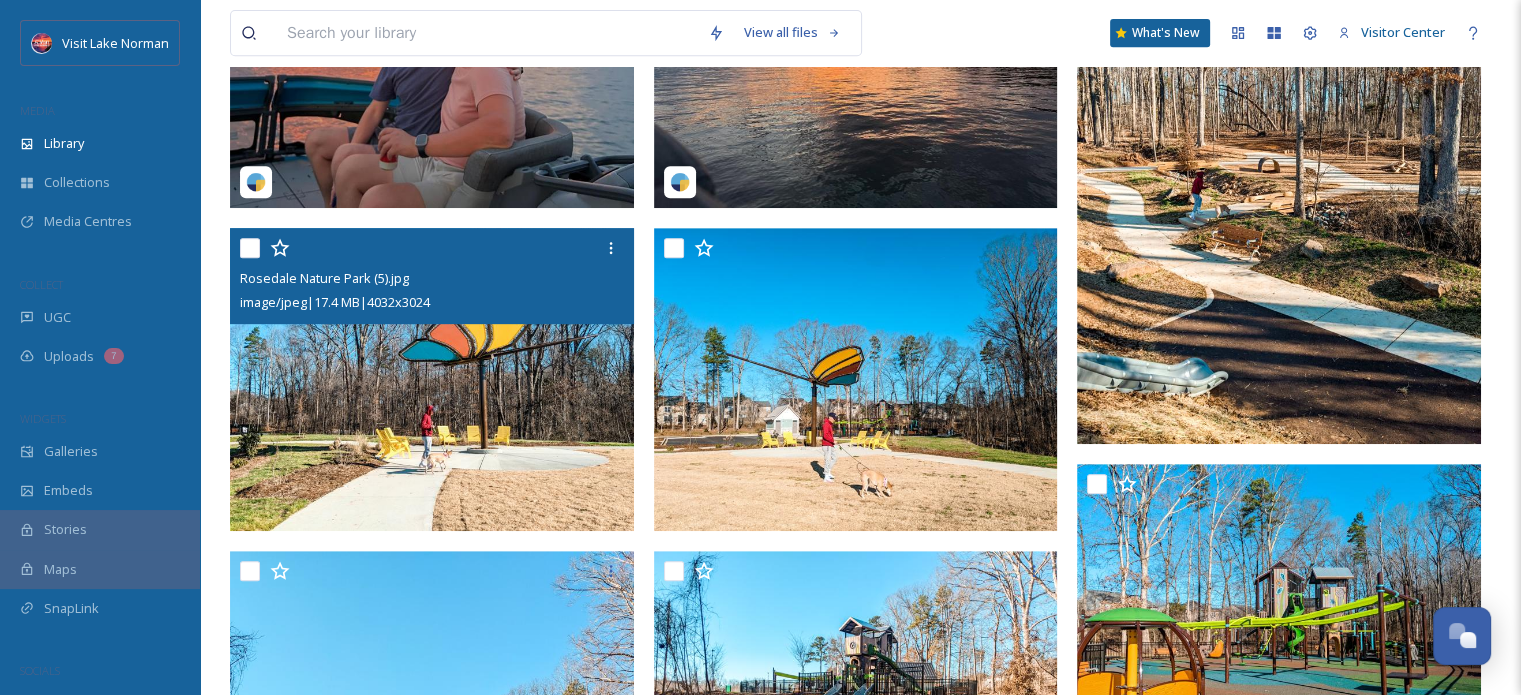 click at bounding box center [432, 379] 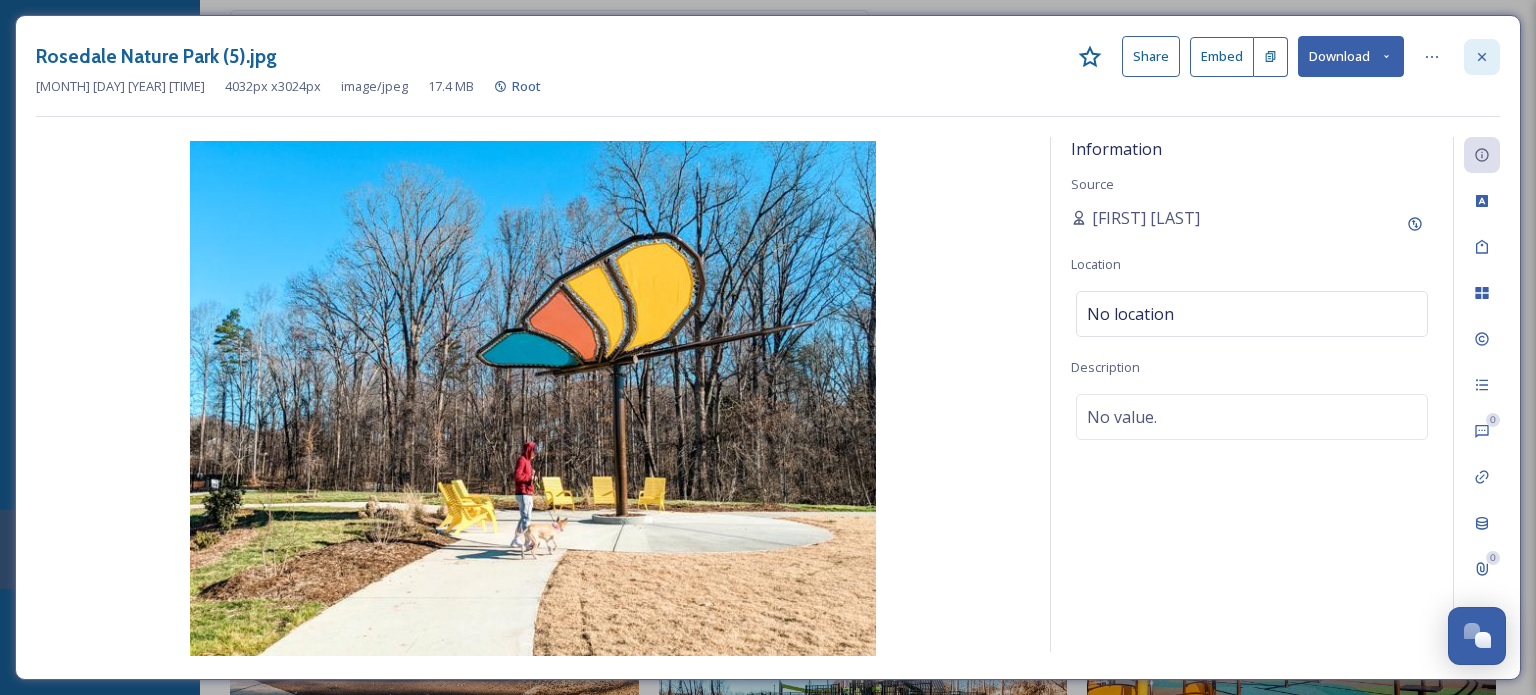 click 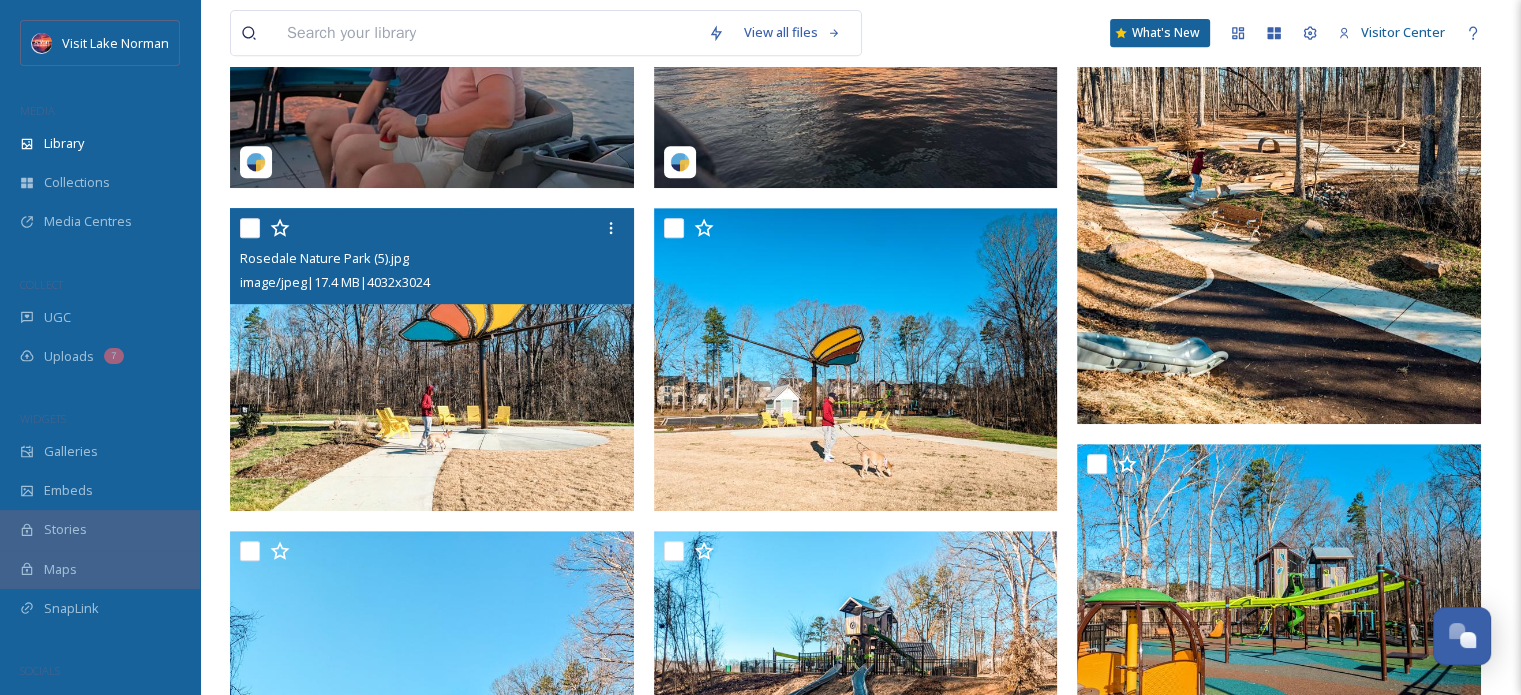 scroll, scrollTop: 0, scrollLeft: 0, axis: both 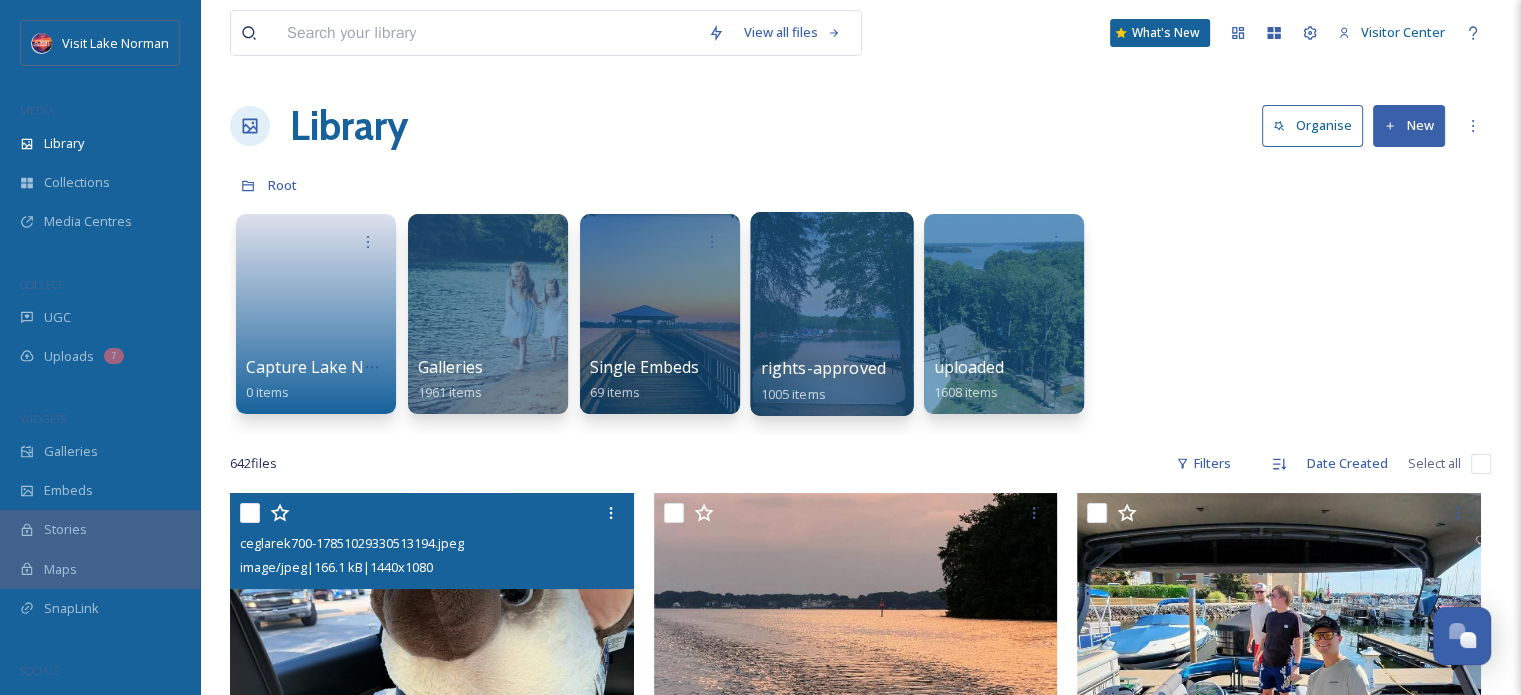 click at bounding box center (831, 314) 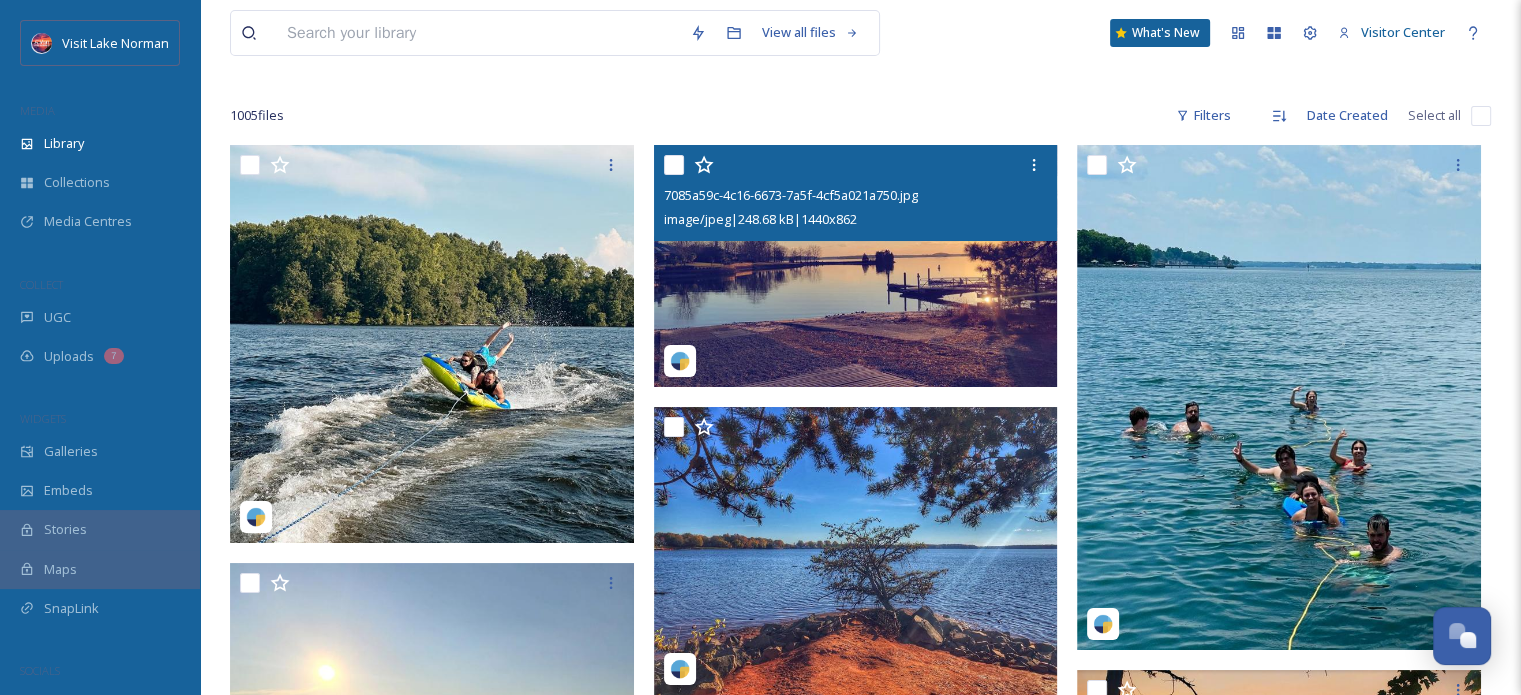 scroll, scrollTop: 0, scrollLeft: 0, axis: both 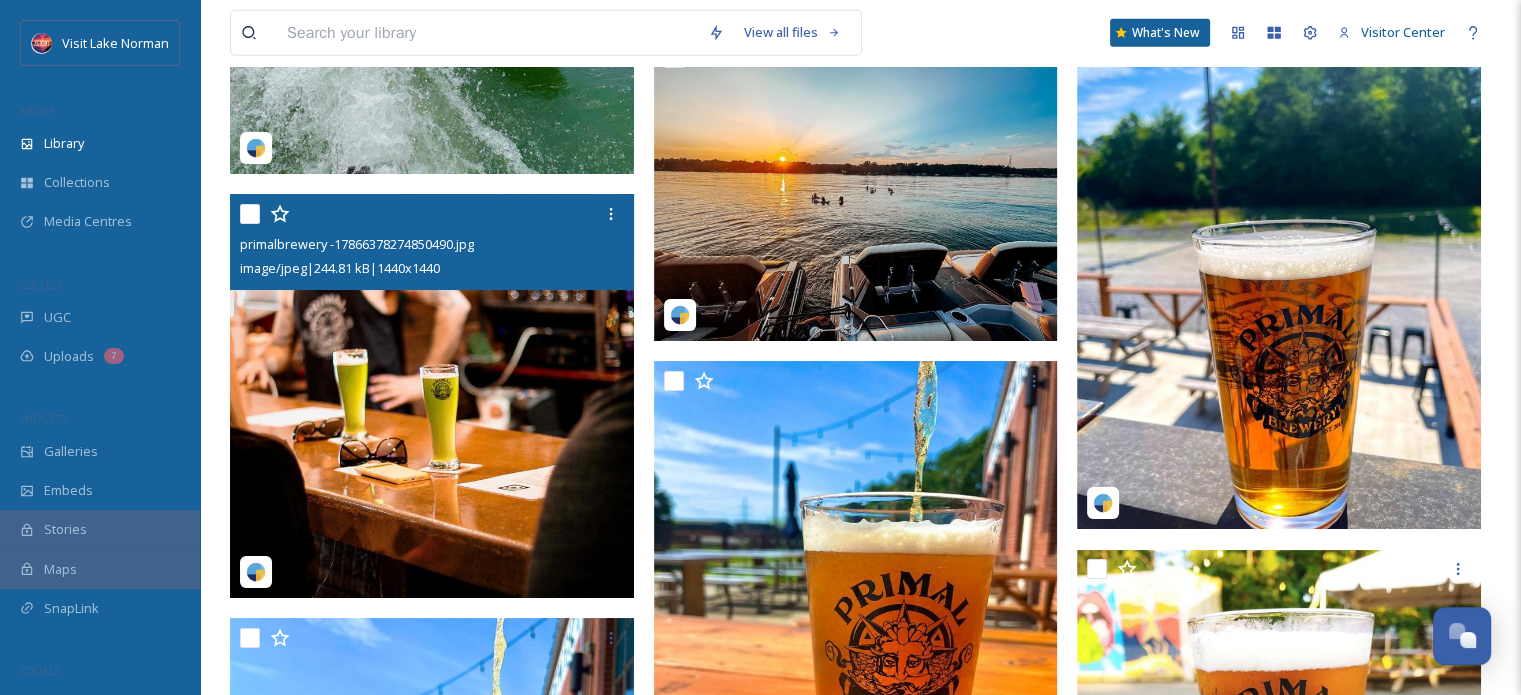 click at bounding box center [432, 396] 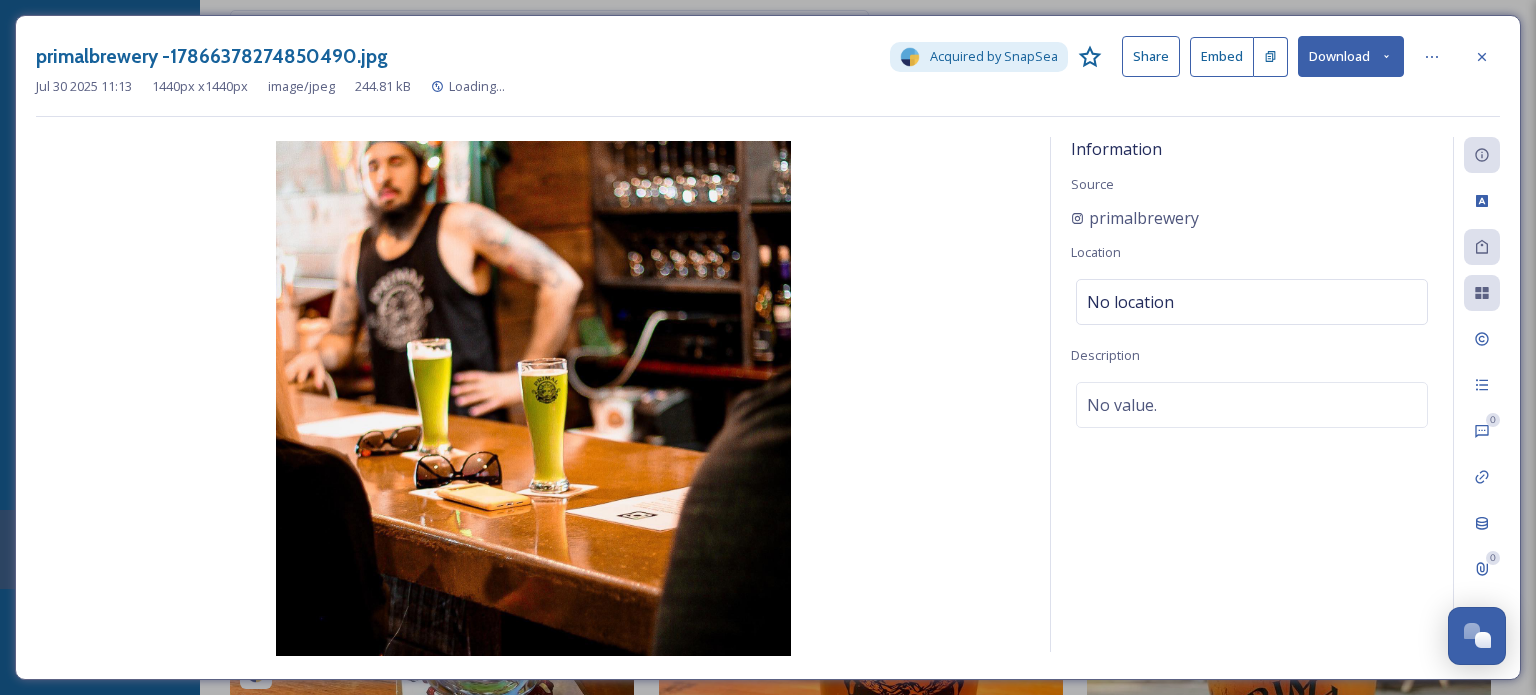 click on "Download" at bounding box center (1351, 56) 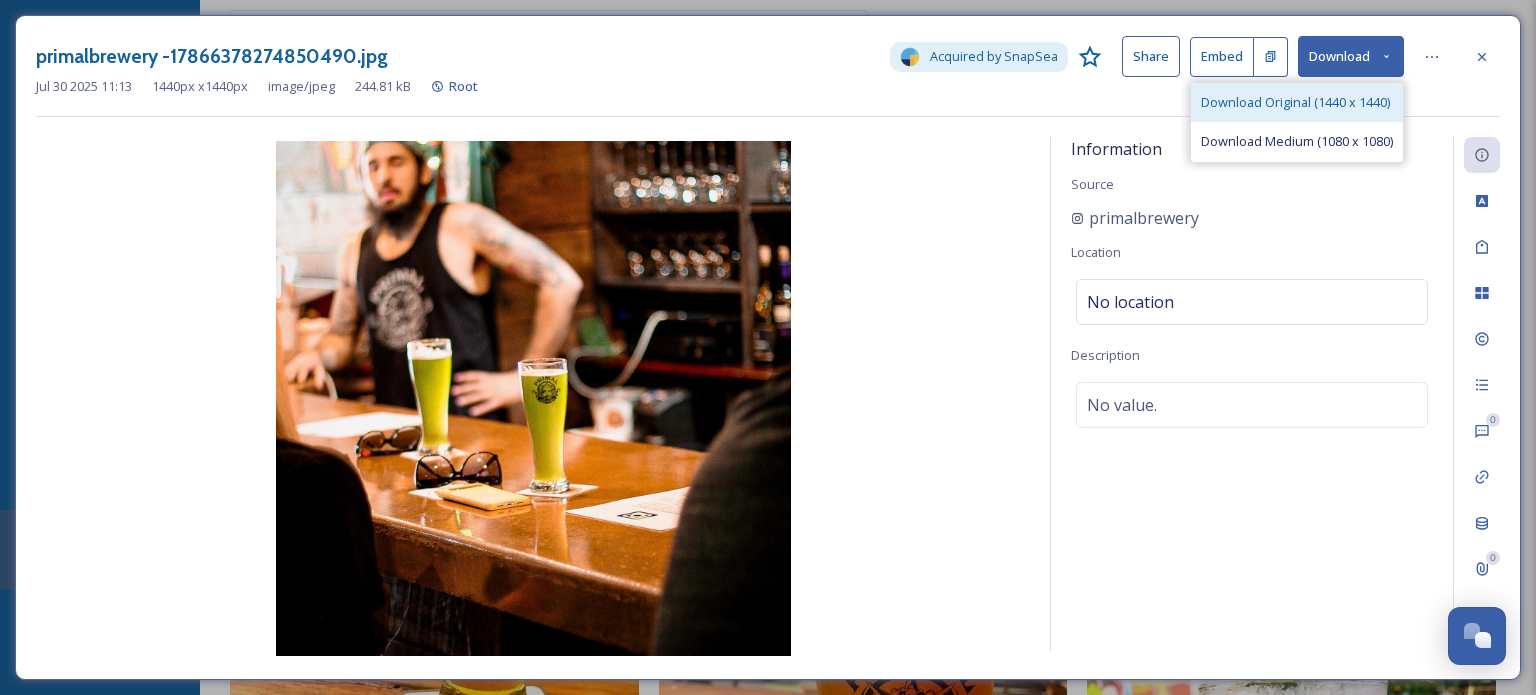 click on "Download Original (1440 x 1440)" at bounding box center [1295, 102] 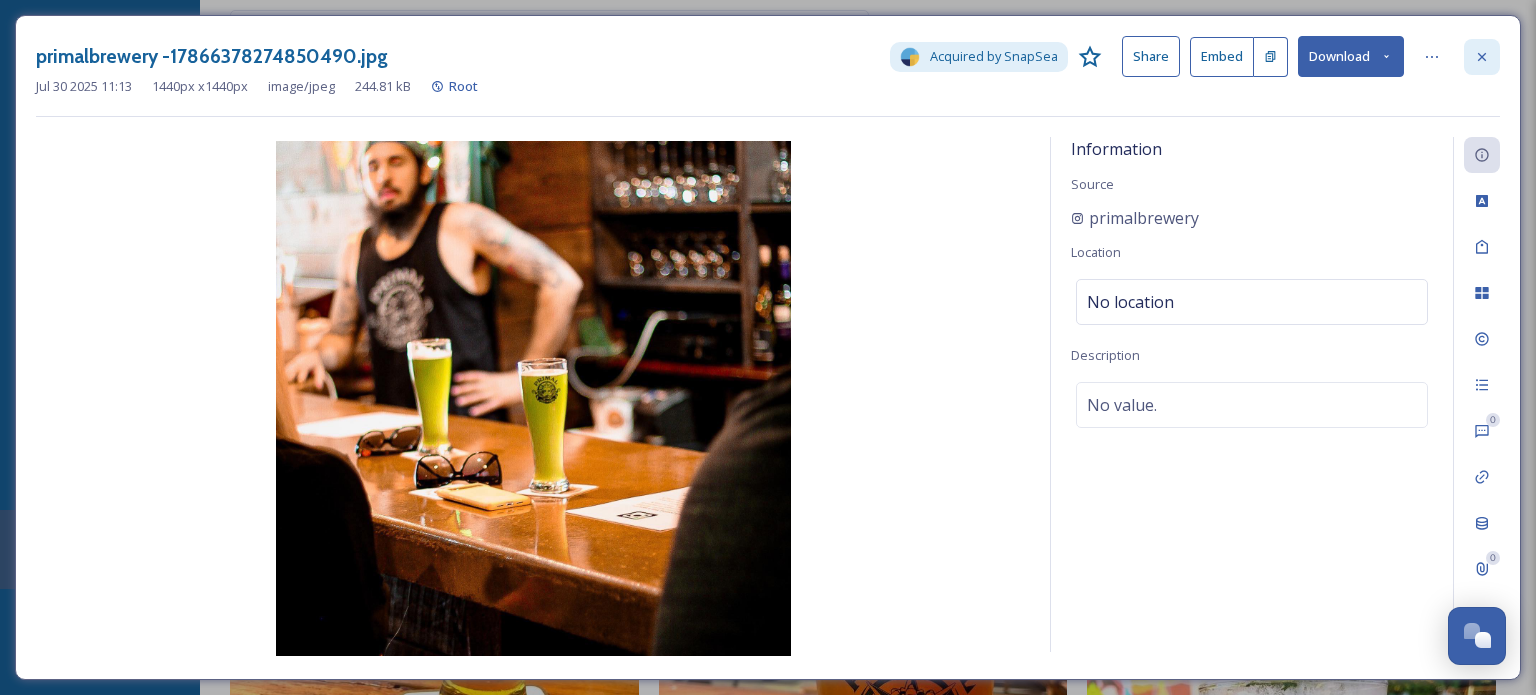 click at bounding box center (1482, 57) 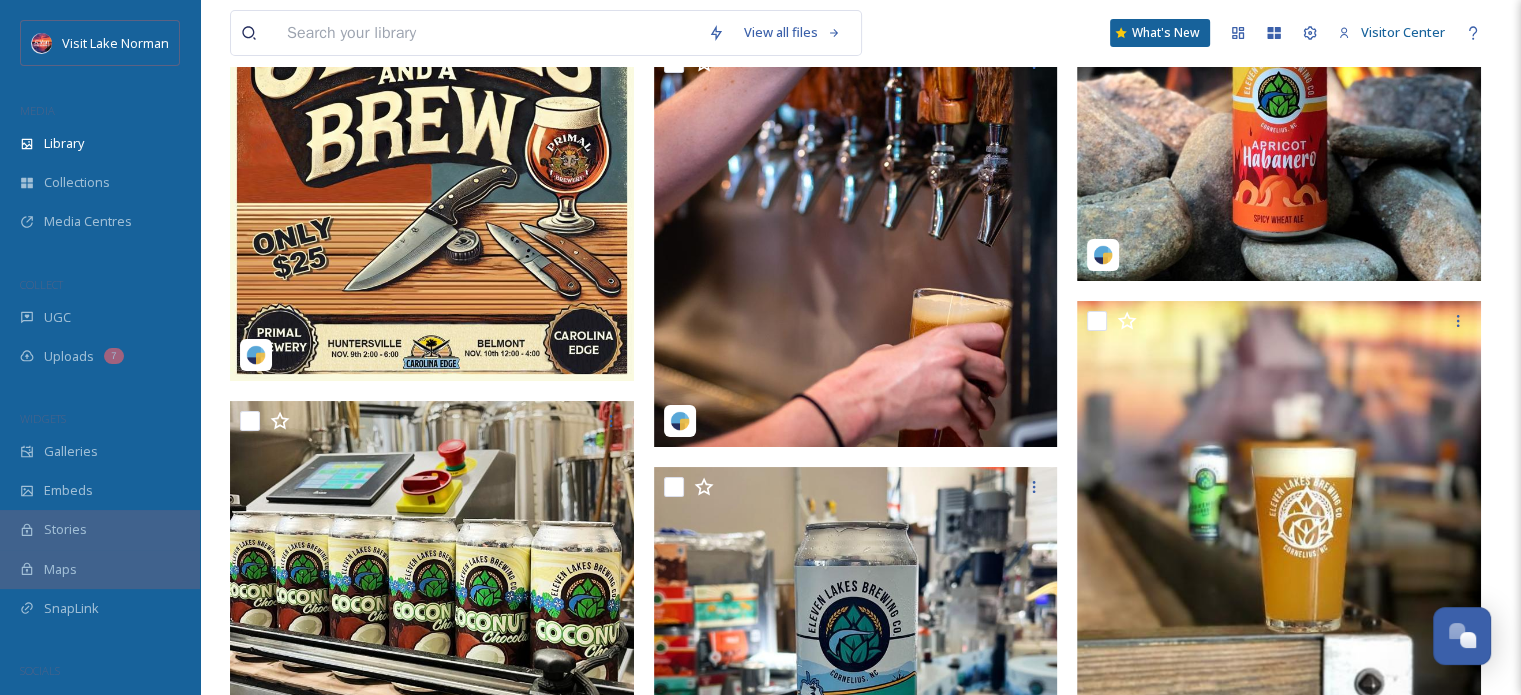 scroll, scrollTop: 7636, scrollLeft: 0, axis: vertical 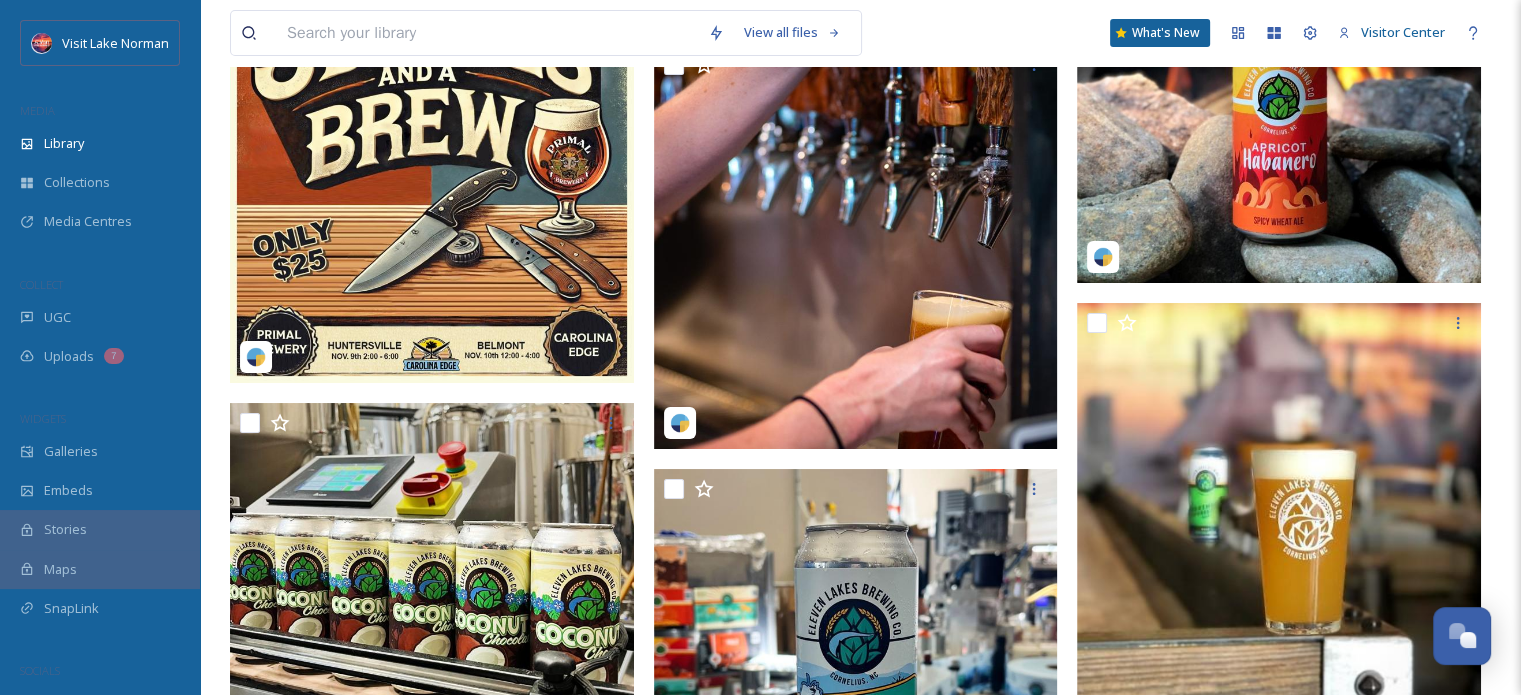 click at bounding box center (856, 247) 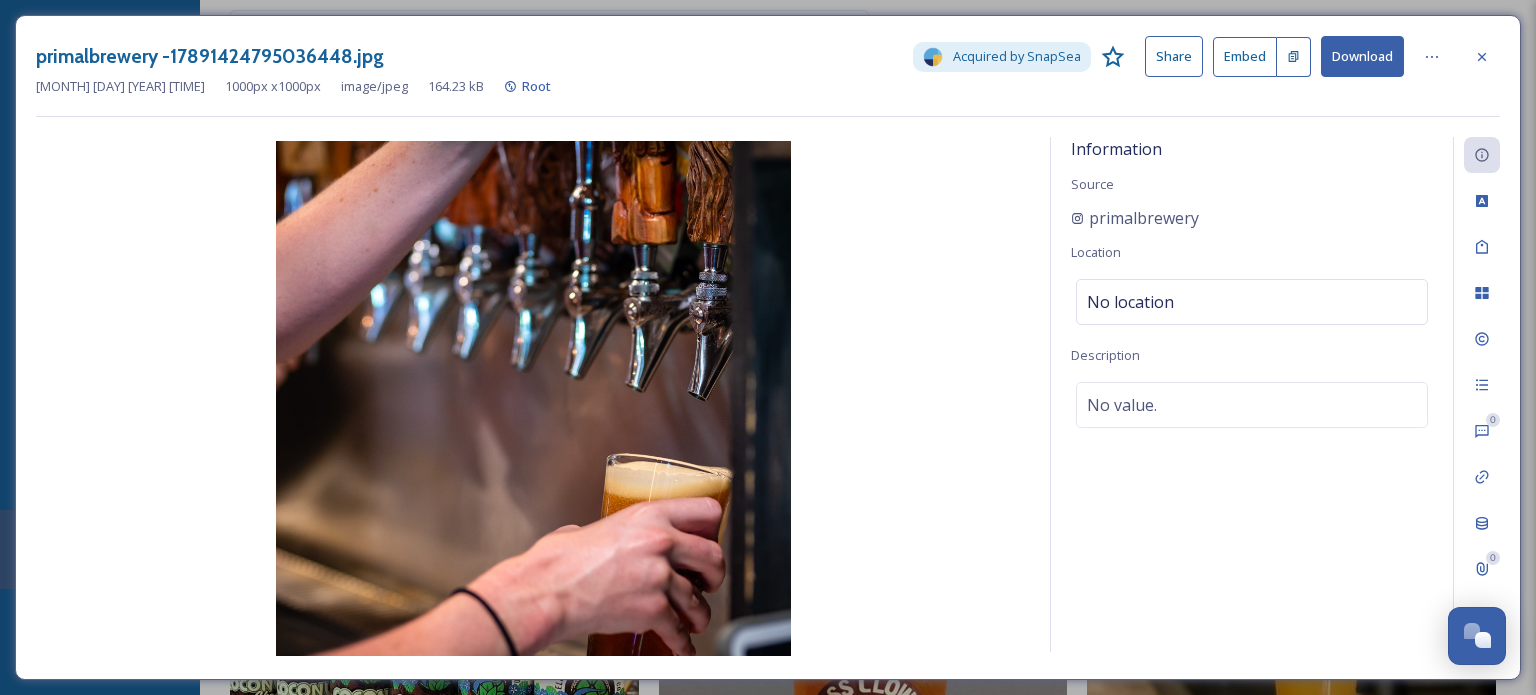 click on "Download" at bounding box center (1362, 56) 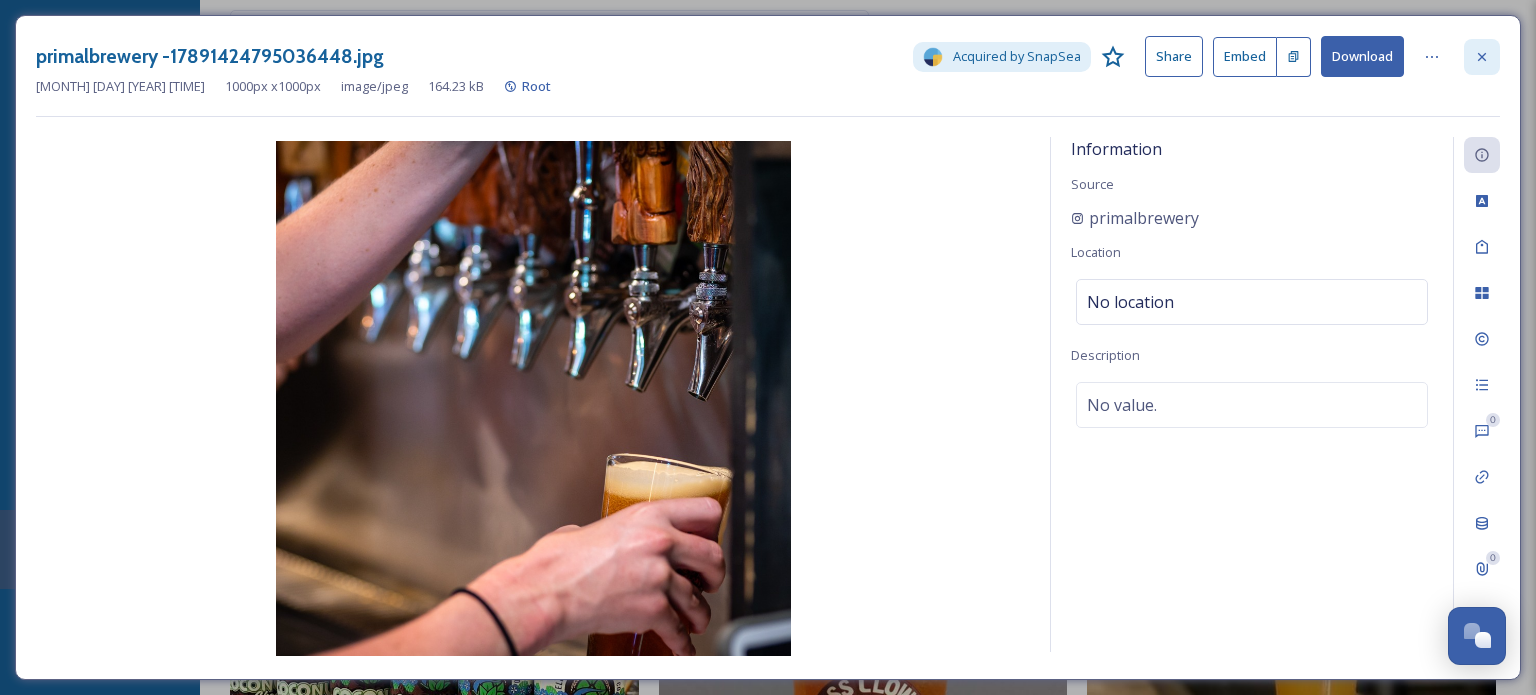 click 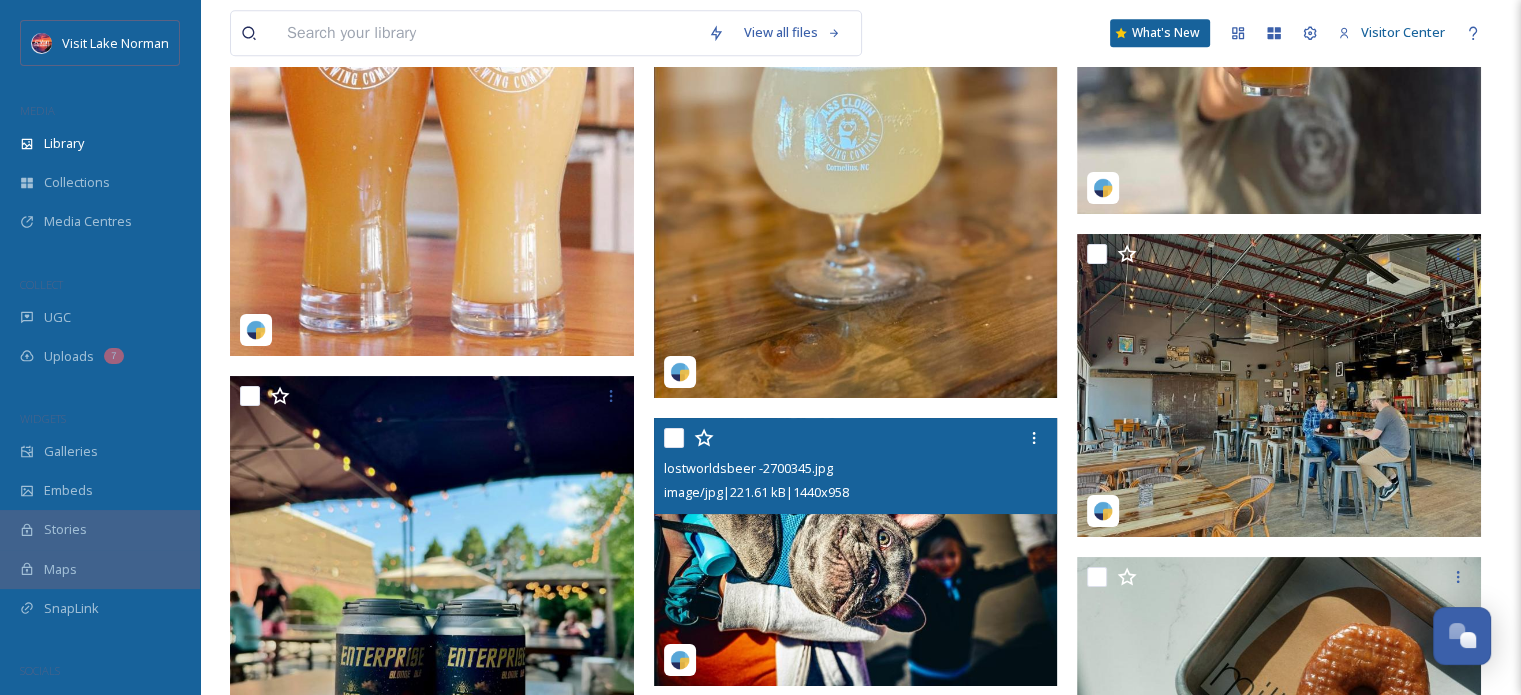 scroll, scrollTop: 8019, scrollLeft: 0, axis: vertical 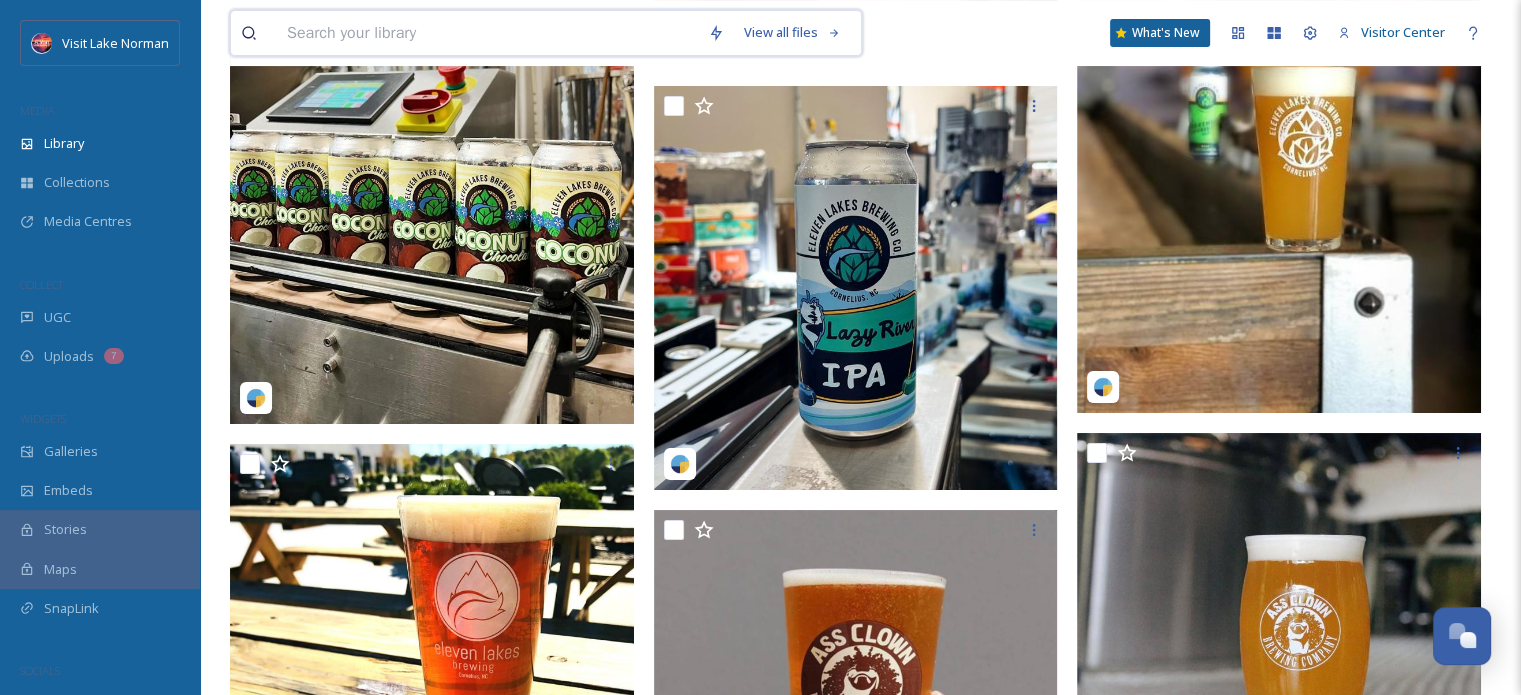 click at bounding box center (487, 33) 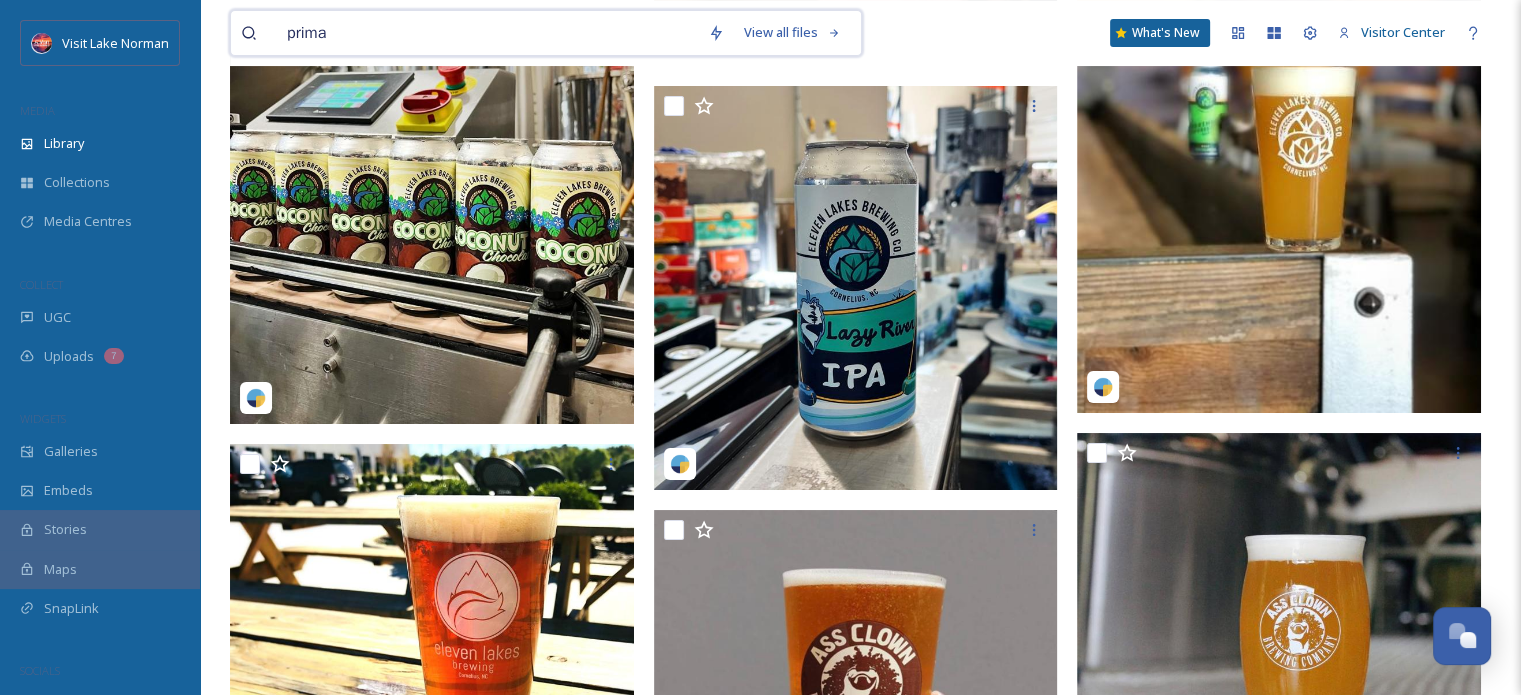 type on "primal" 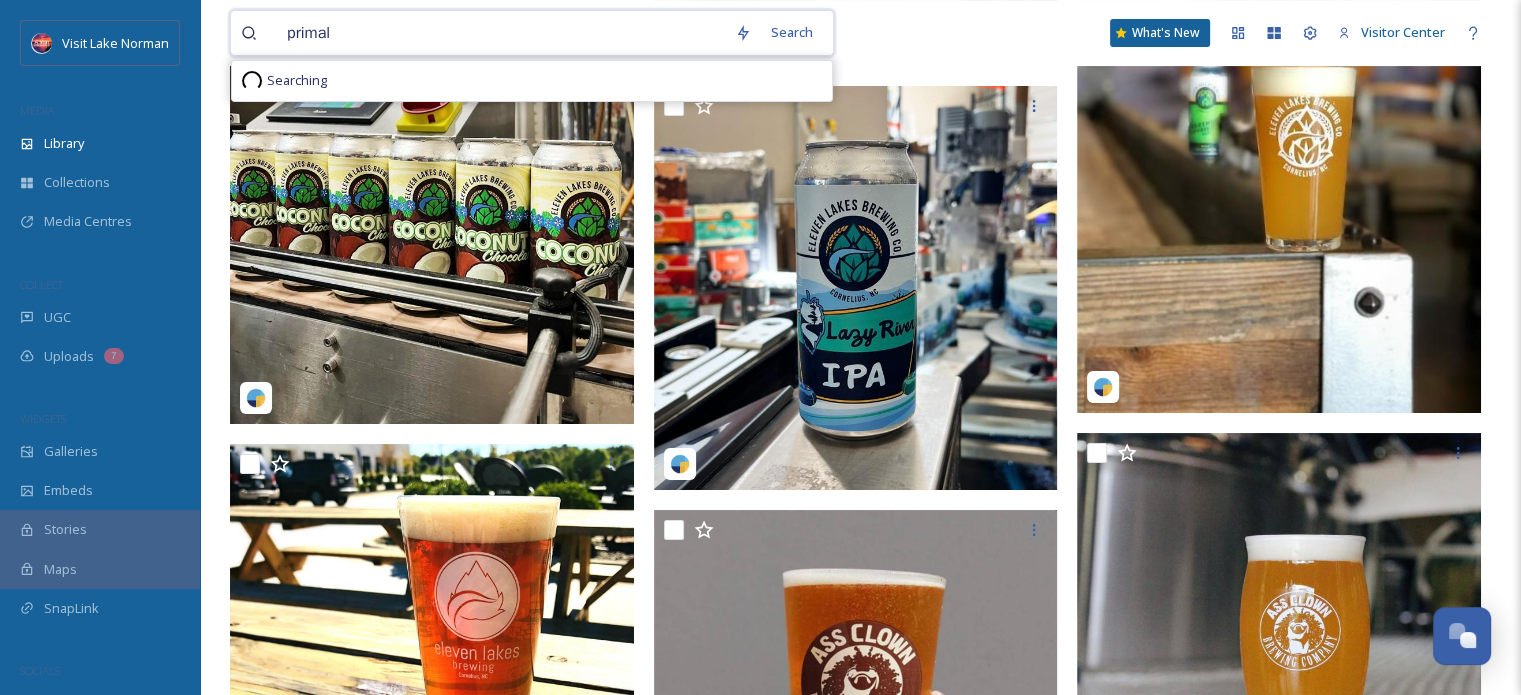type 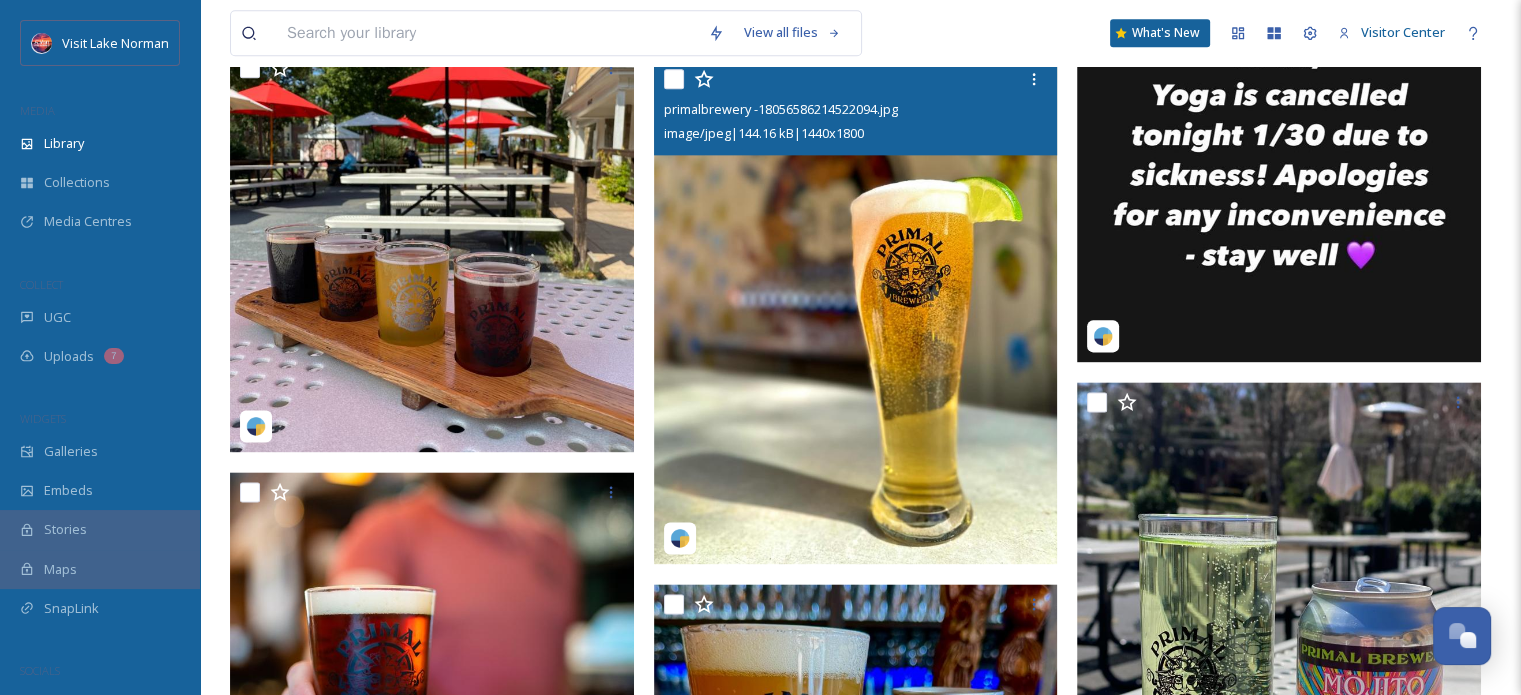 scroll, scrollTop: 2331, scrollLeft: 0, axis: vertical 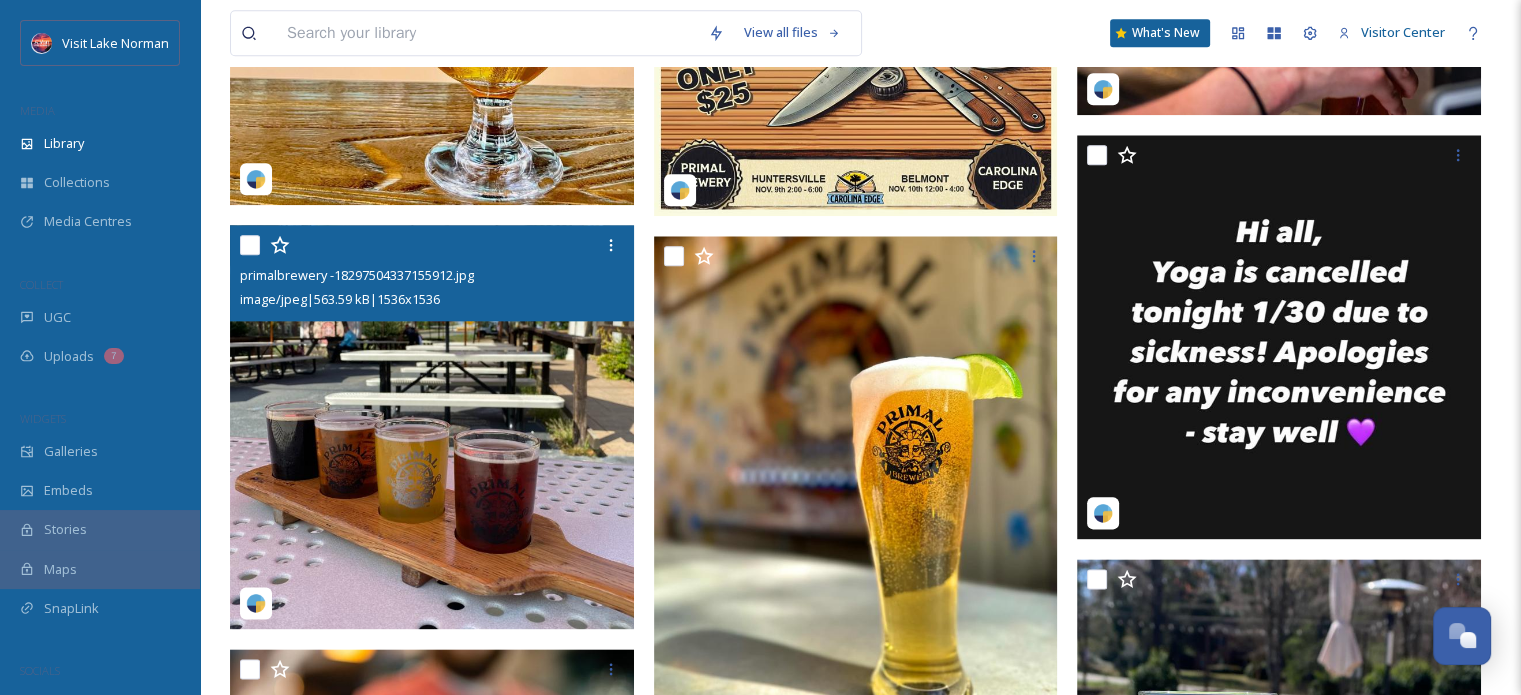 click at bounding box center [432, 427] 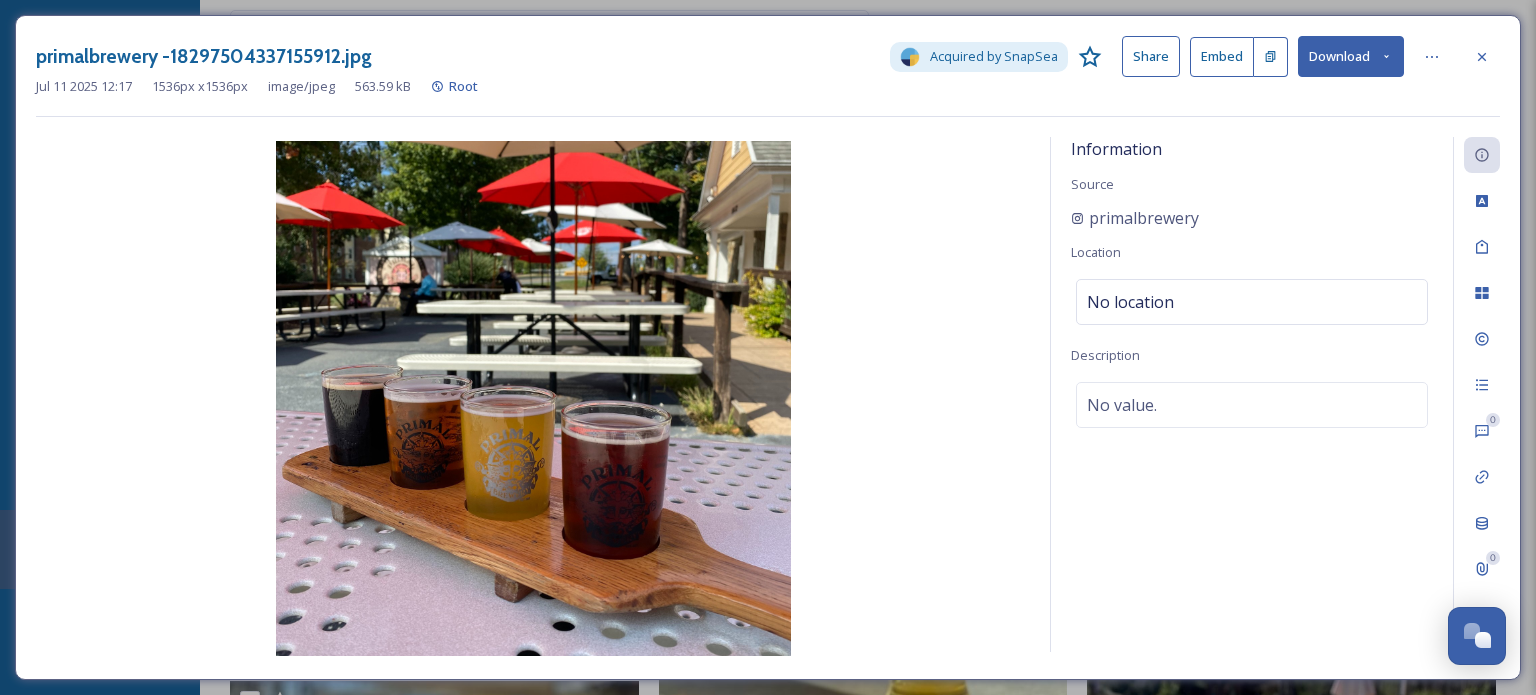click on "Download" at bounding box center (1351, 56) 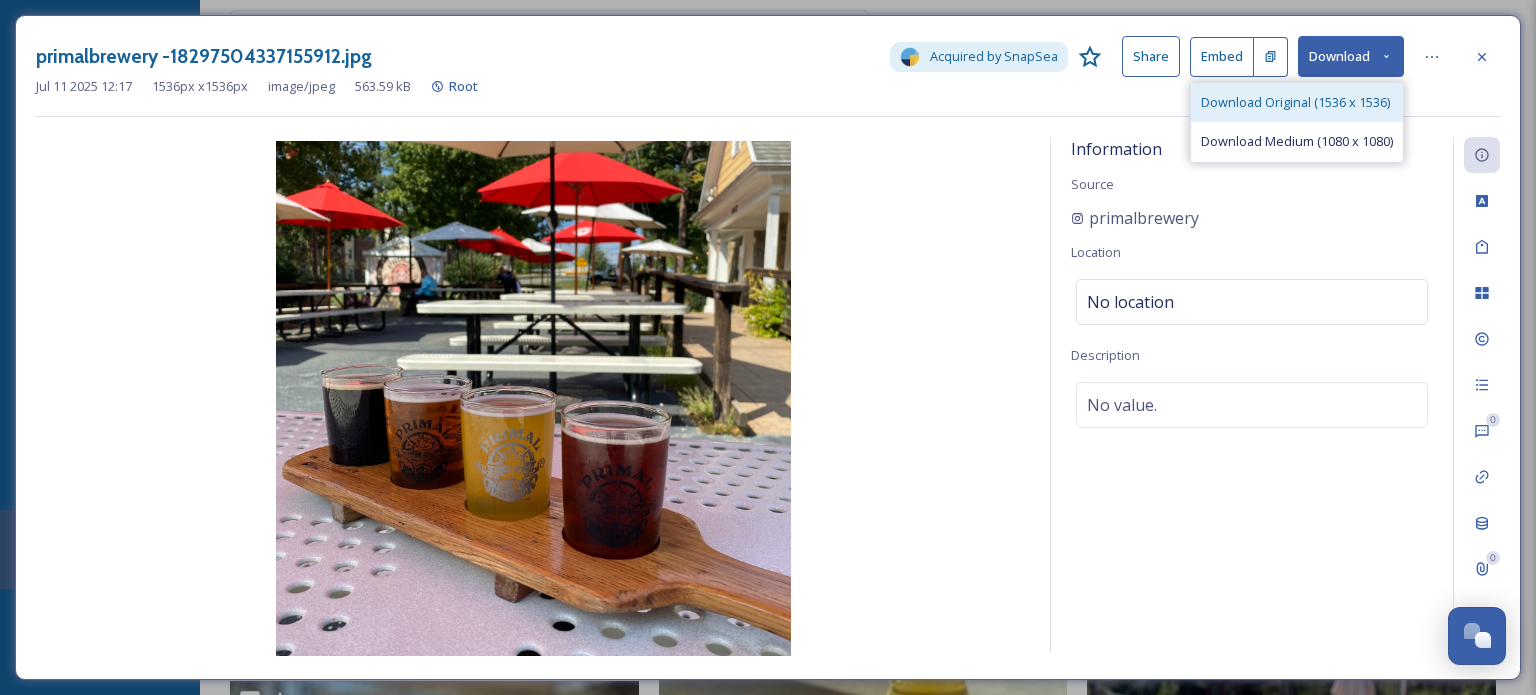 click on "Download Original (1536 x 1536)" at bounding box center (1295, 102) 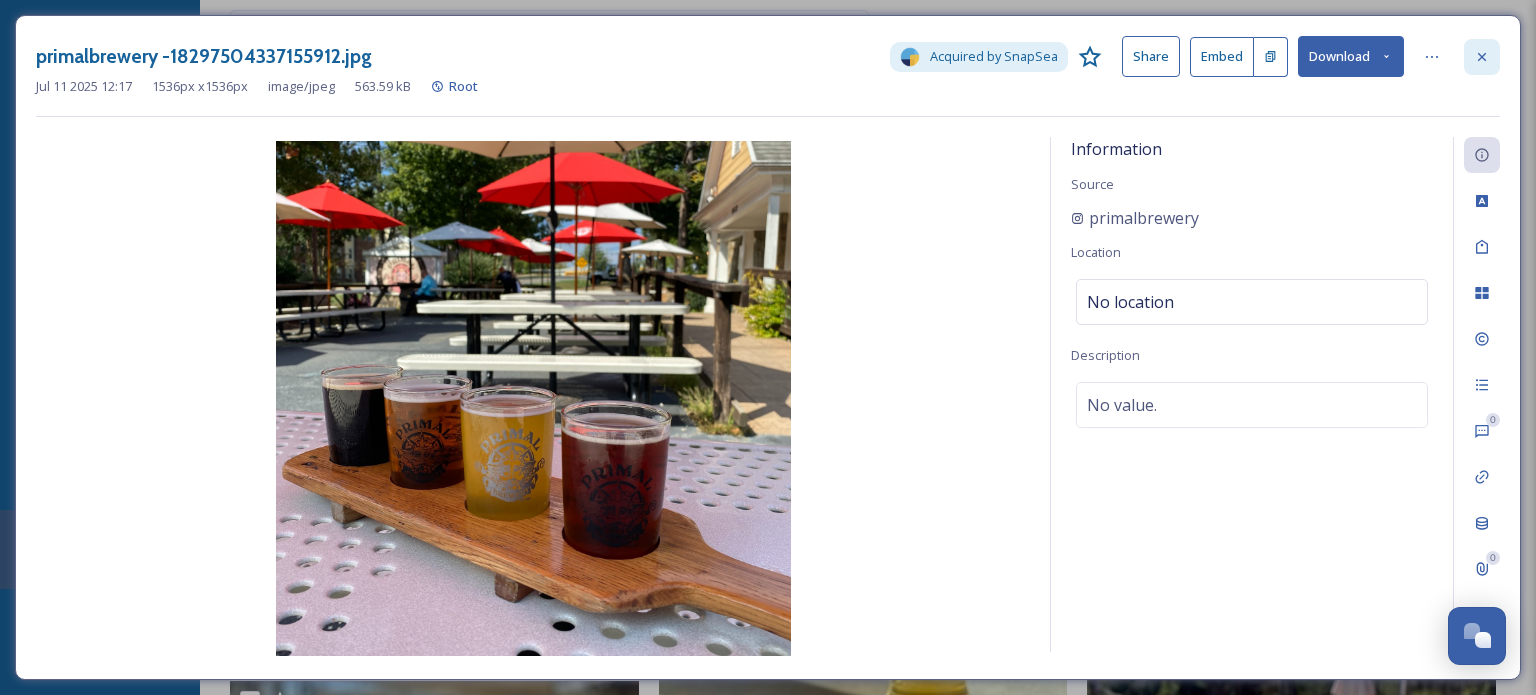 click 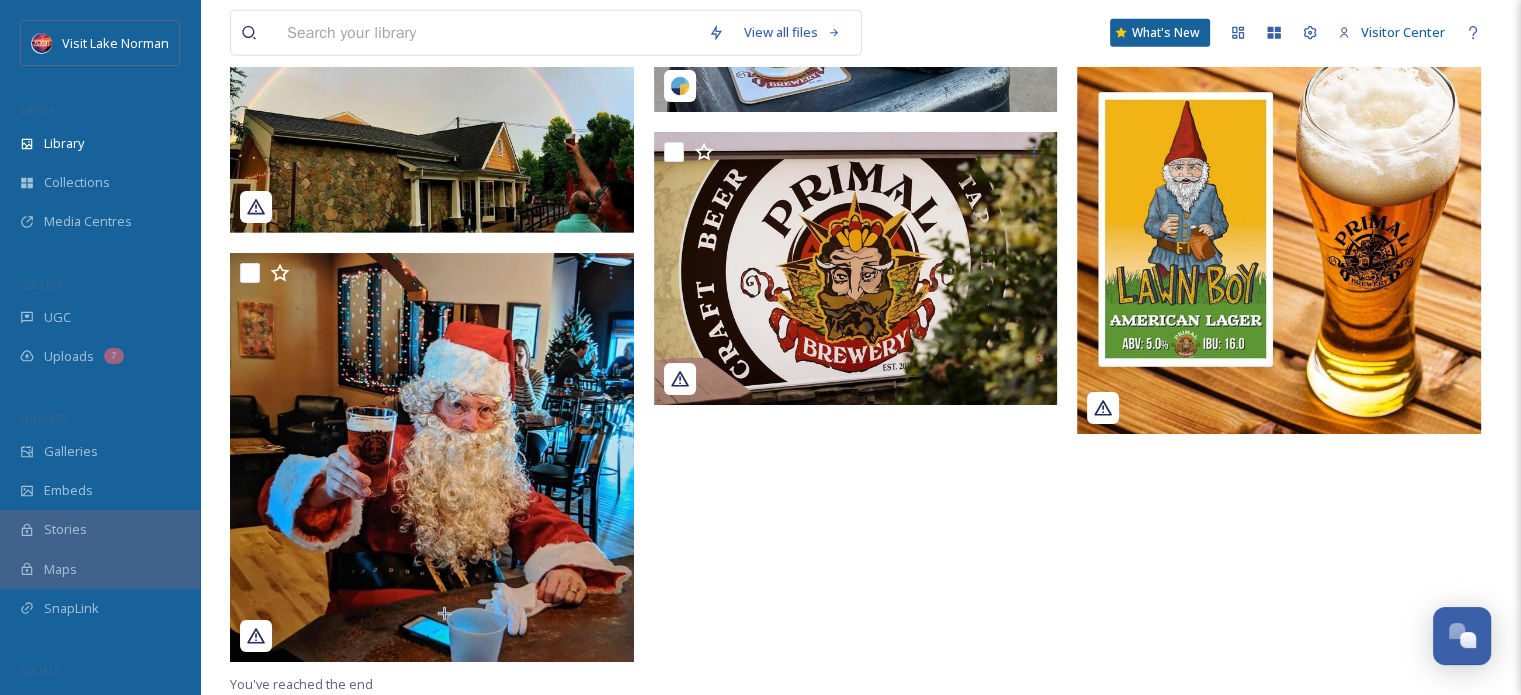 scroll, scrollTop: 4795, scrollLeft: 0, axis: vertical 